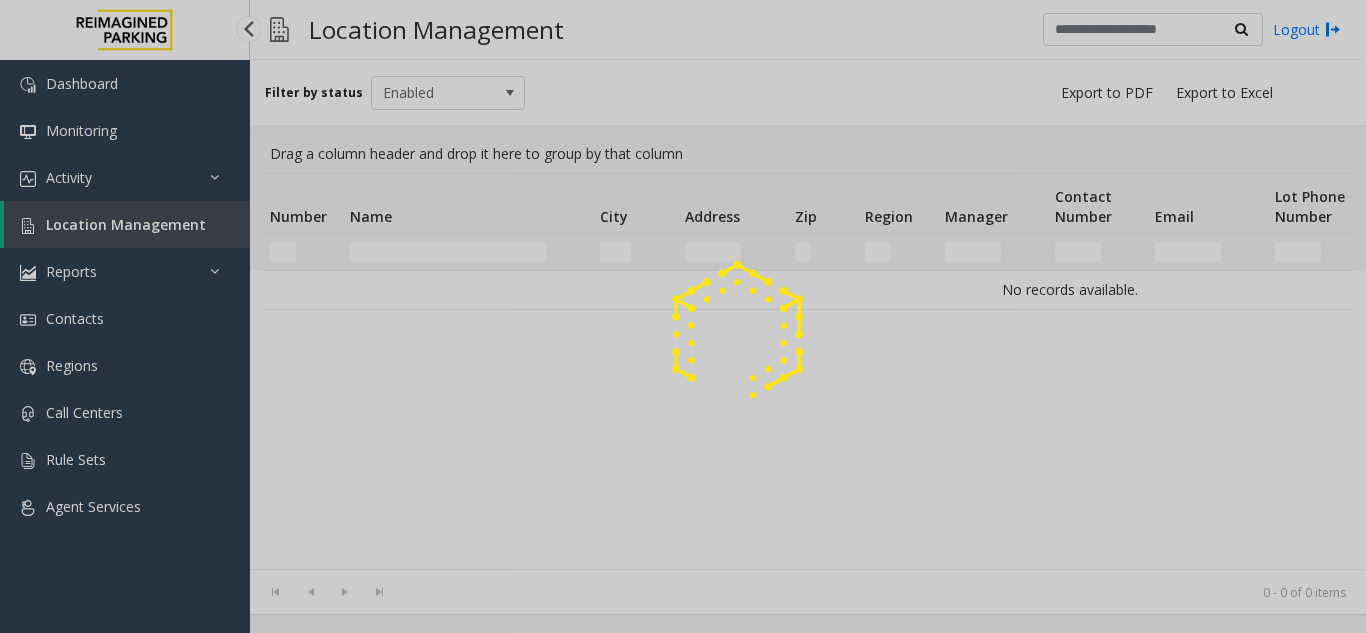 scroll, scrollTop: 0, scrollLeft: 0, axis: both 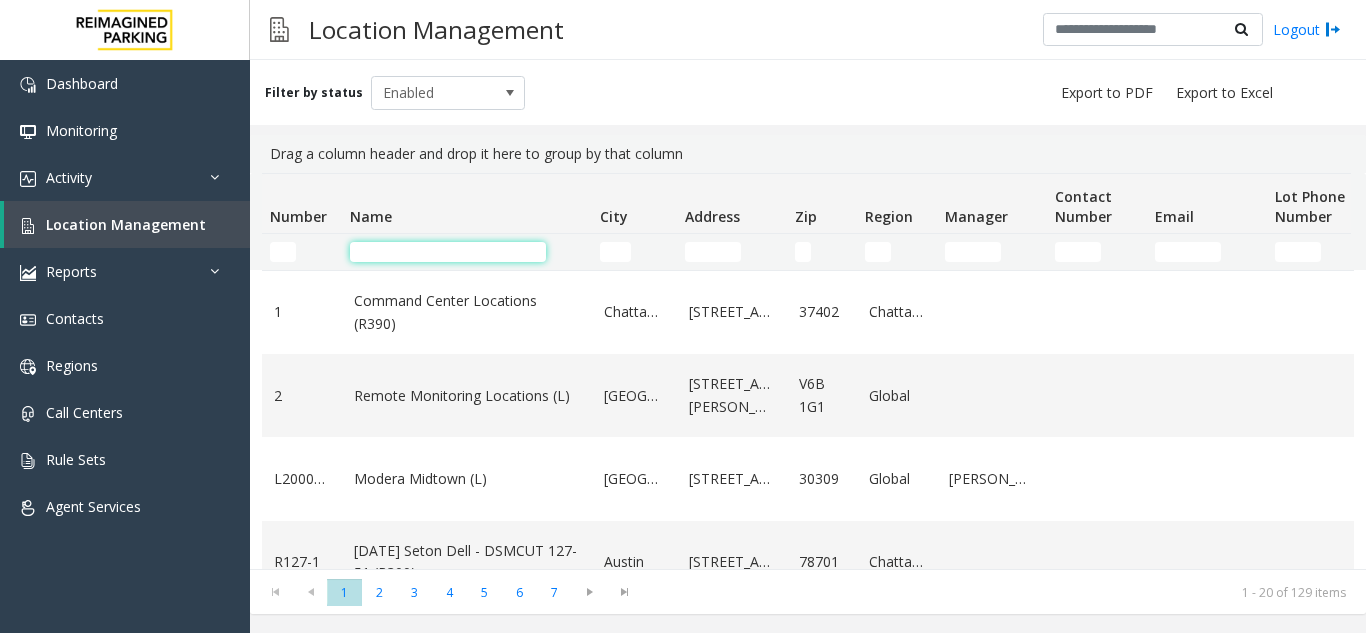 click 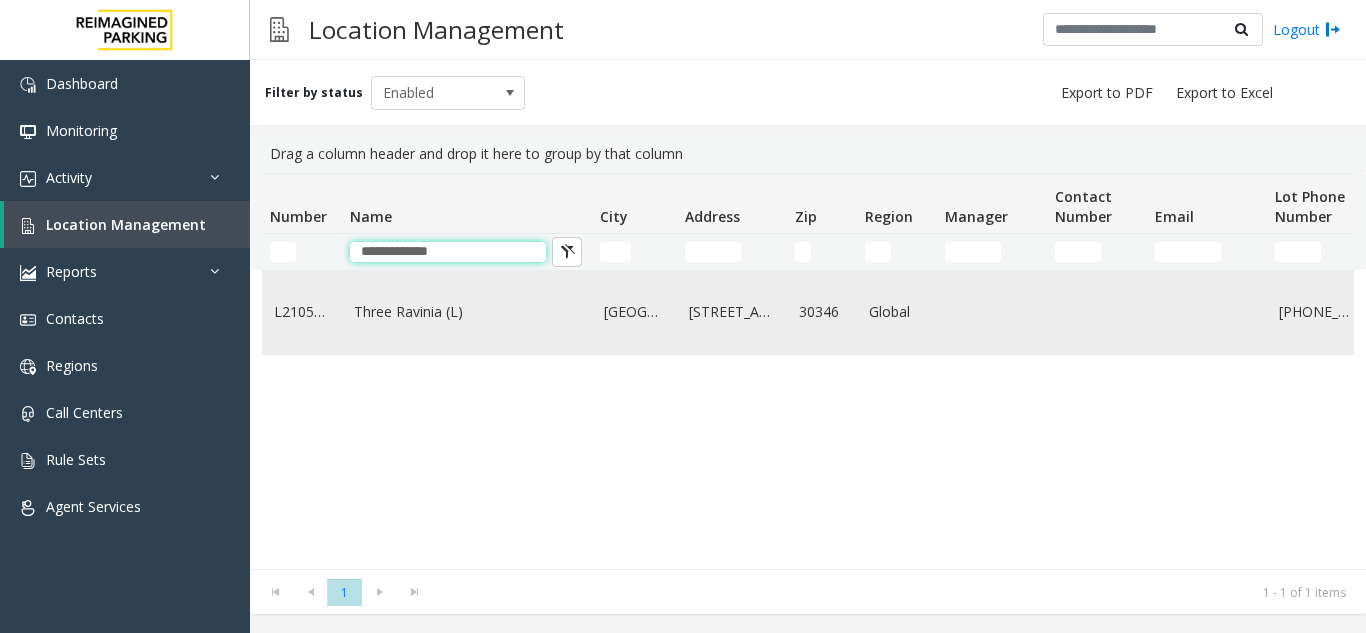 type on "**********" 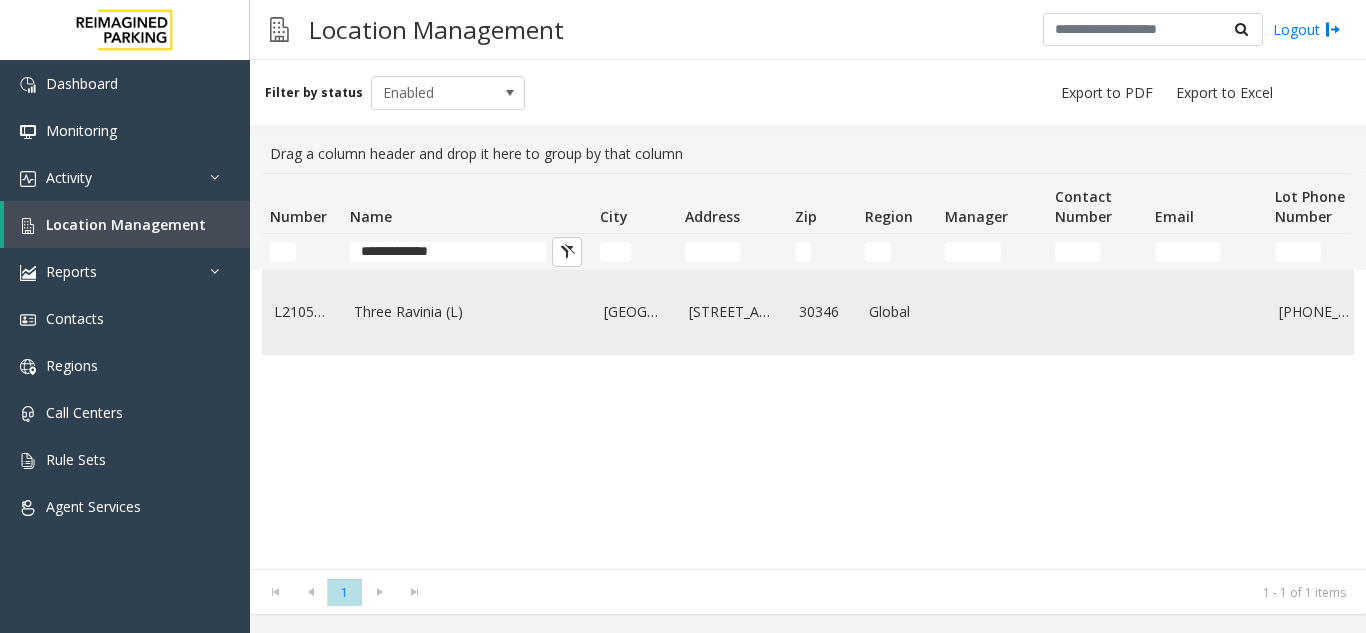 click on "Three Ravinia (L)" 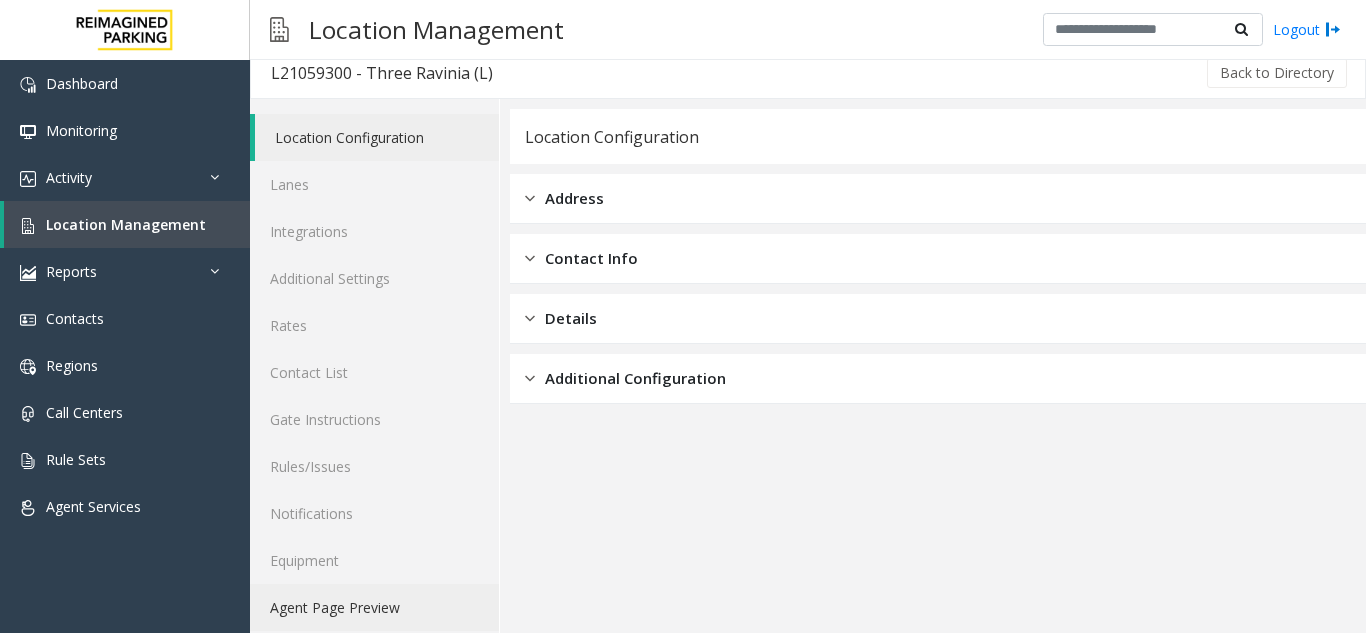 scroll, scrollTop: 26, scrollLeft: 0, axis: vertical 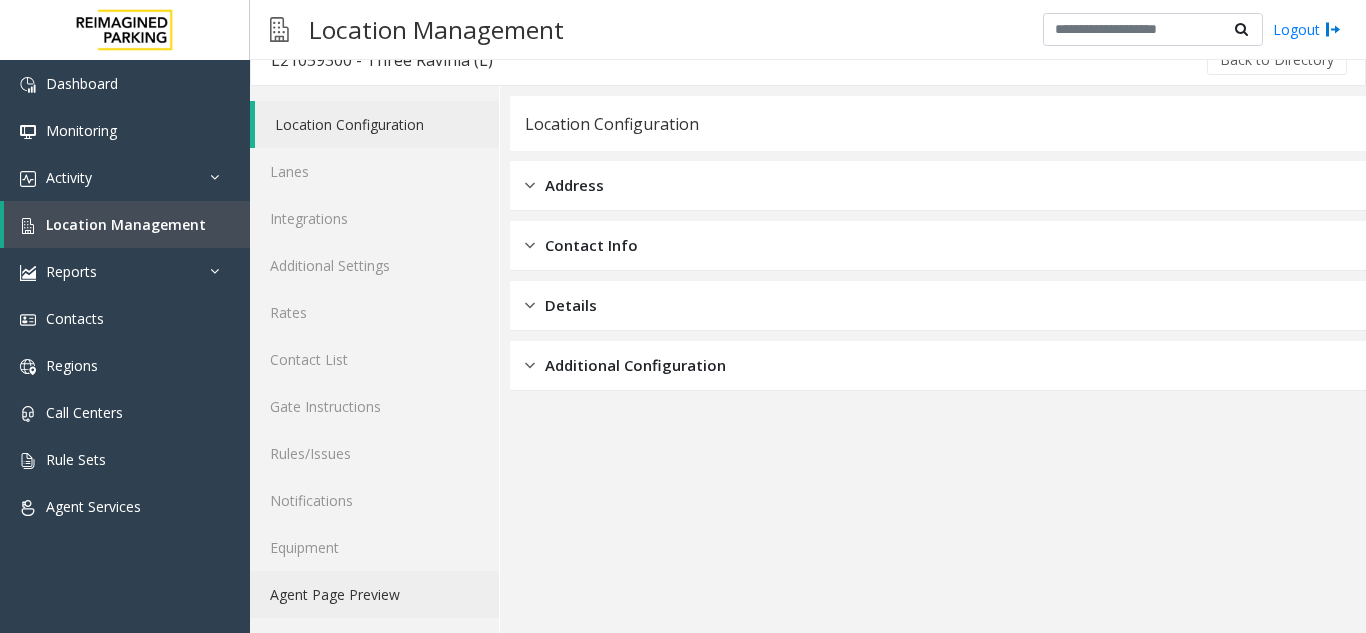 click on "Agent Page Preview" 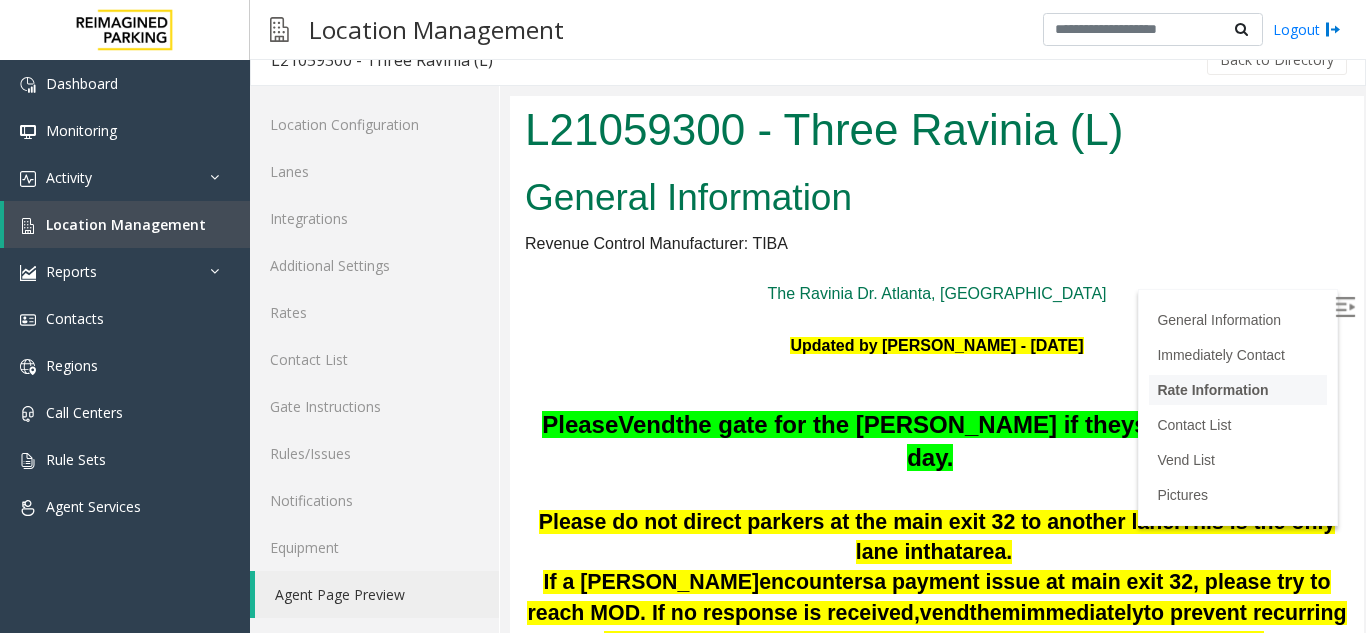 scroll, scrollTop: 200, scrollLeft: 0, axis: vertical 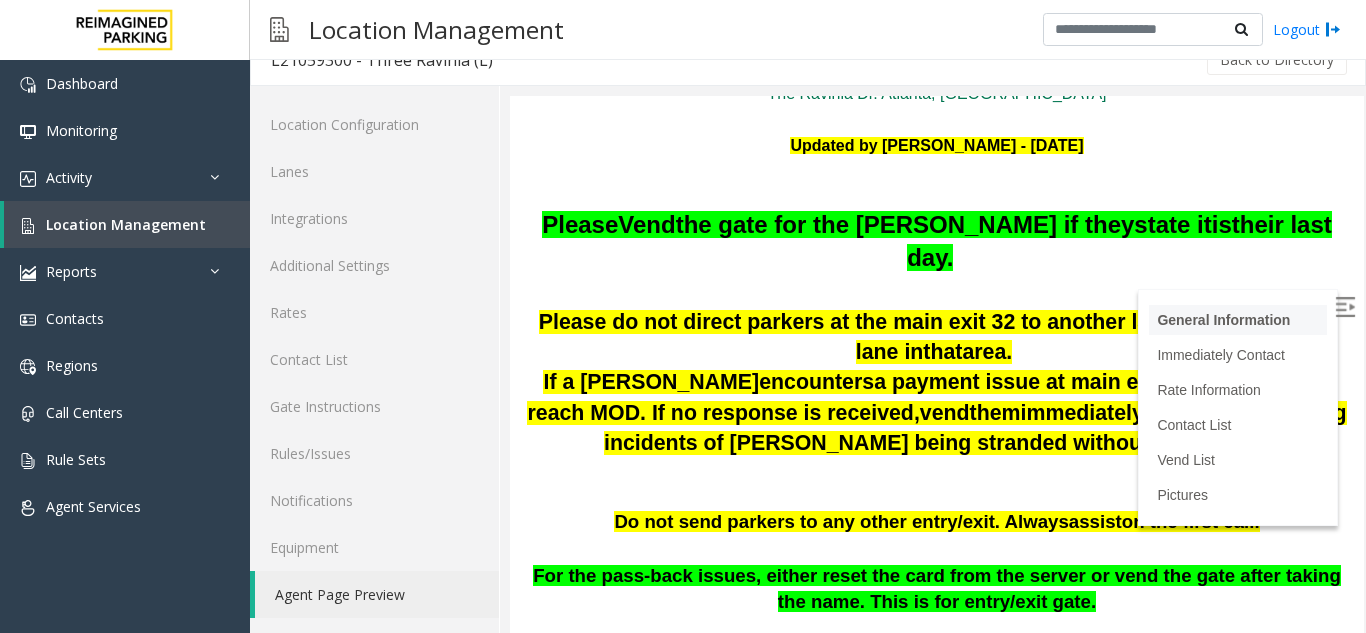 click on "General Information" at bounding box center [1238, 320] 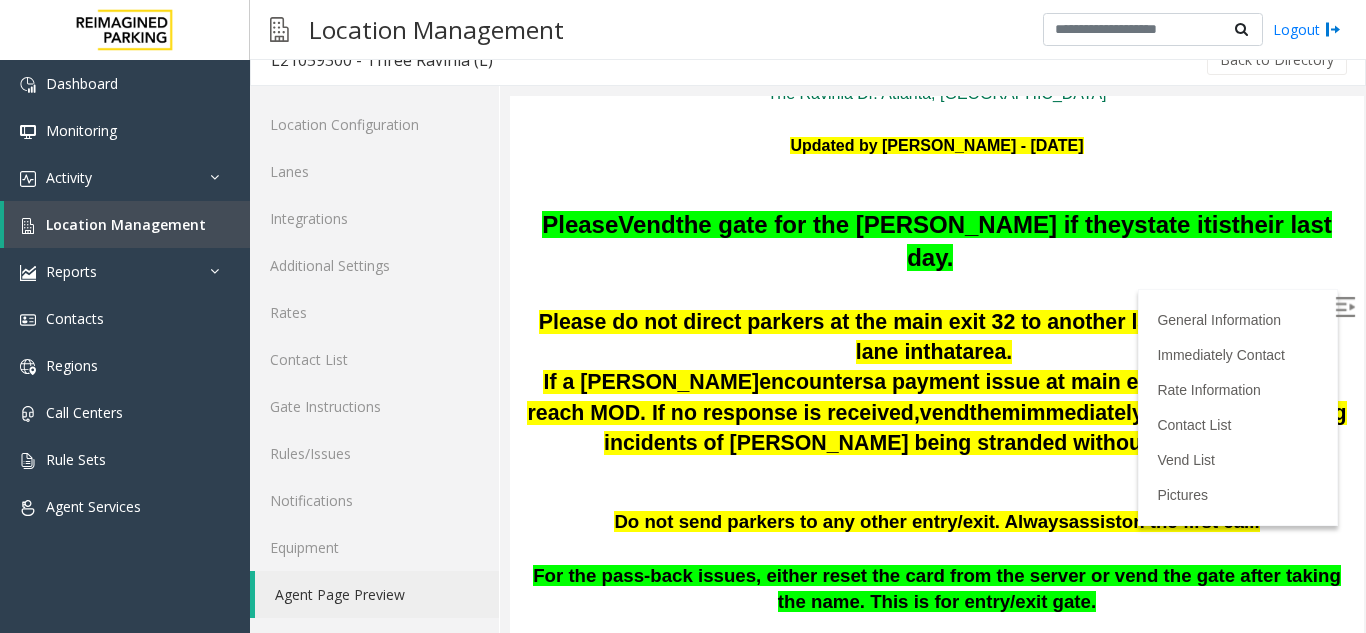 click at bounding box center [1347, 310] 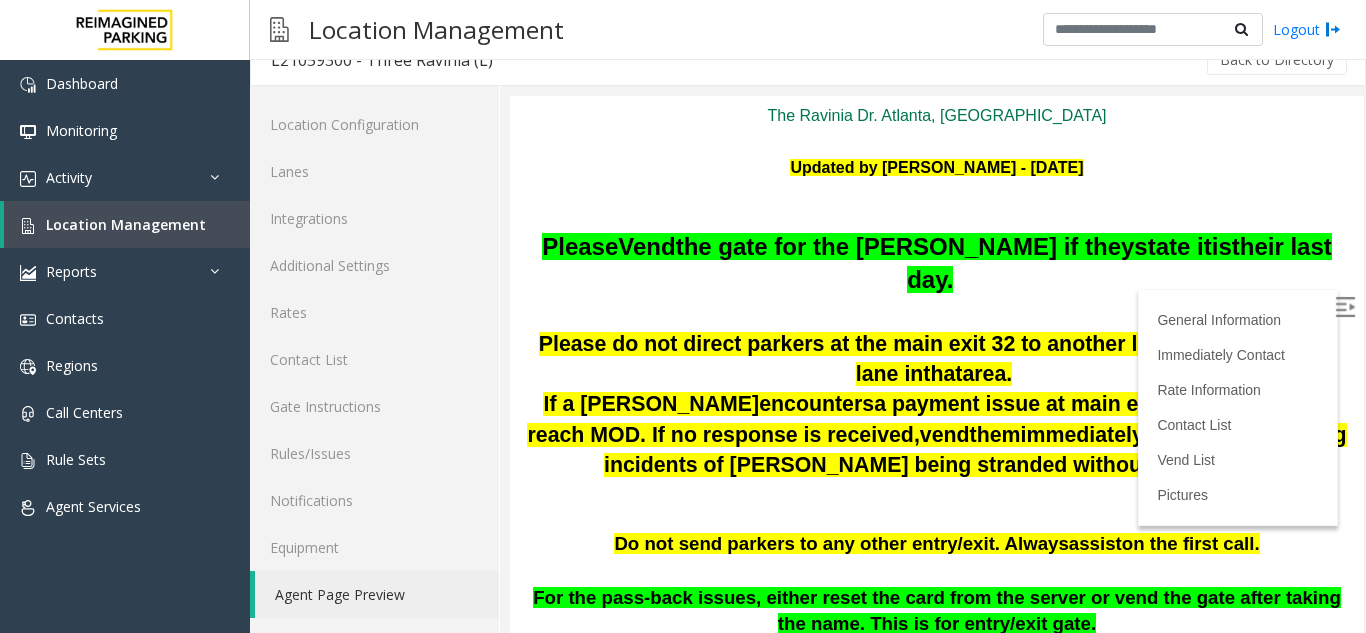 scroll, scrollTop: 55, scrollLeft: 0, axis: vertical 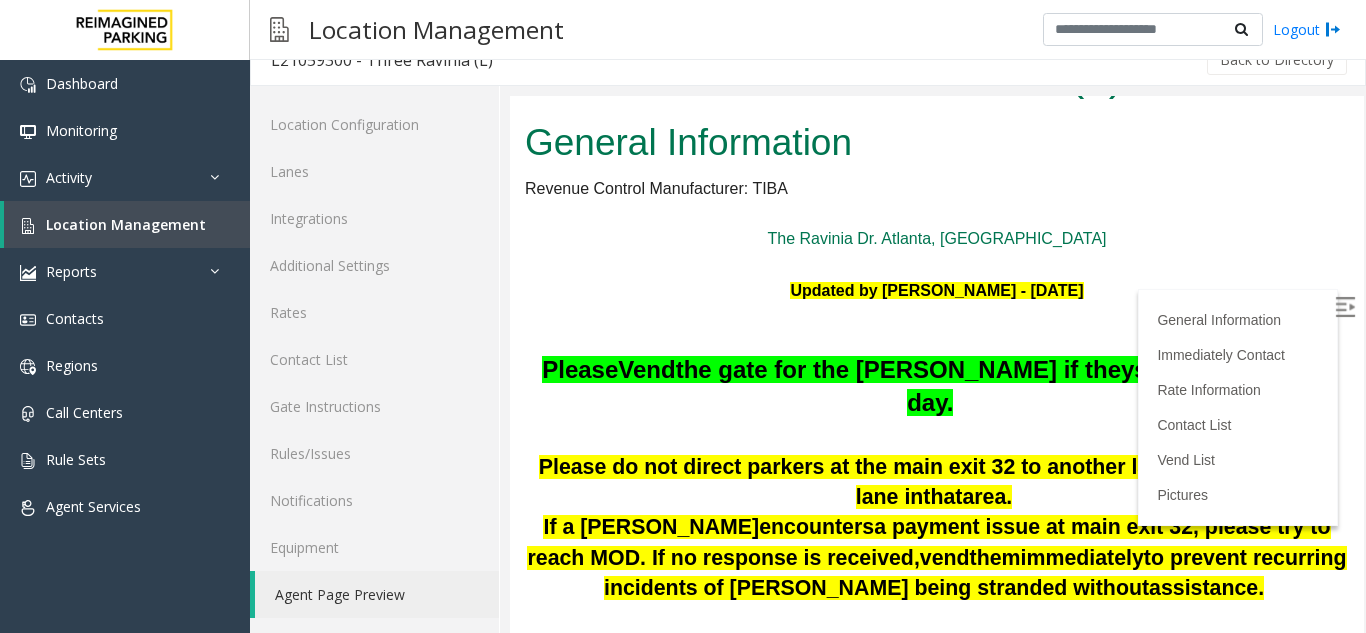 drag, startPoint x: 1349, startPoint y: 143, endPoint x: 1358, endPoint y: 171, distance: 29.410883 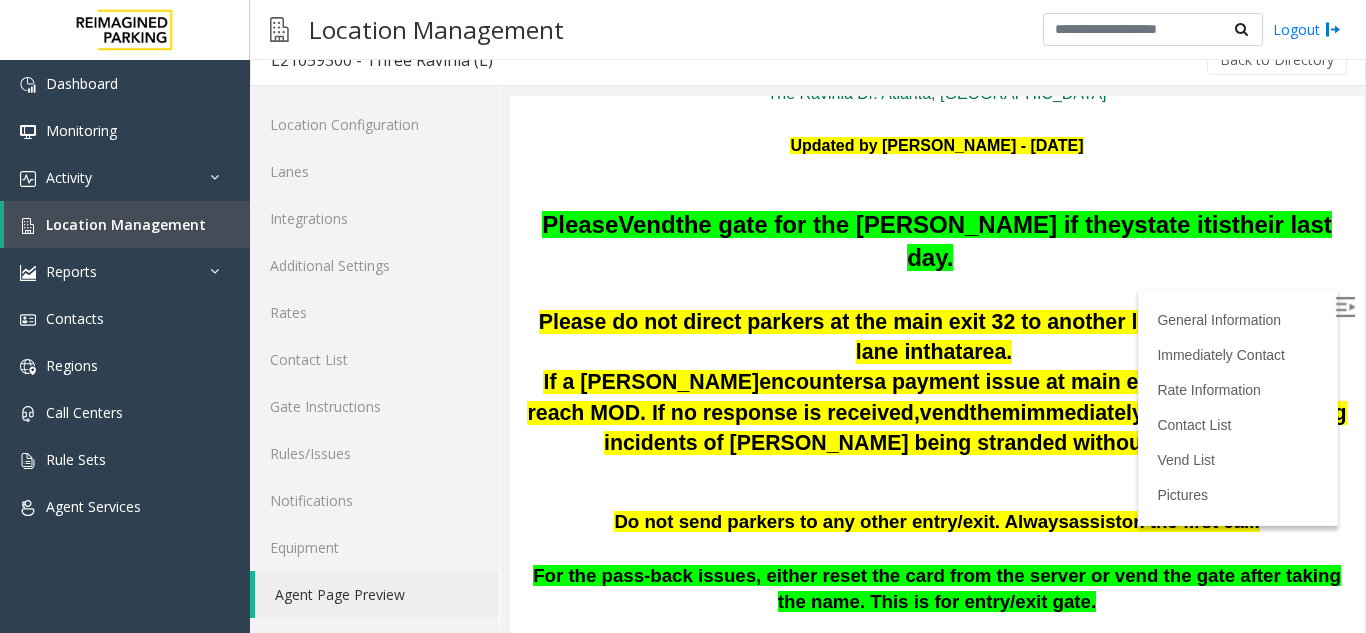 scroll, scrollTop: 189, scrollLeft: 0, axis: vertical 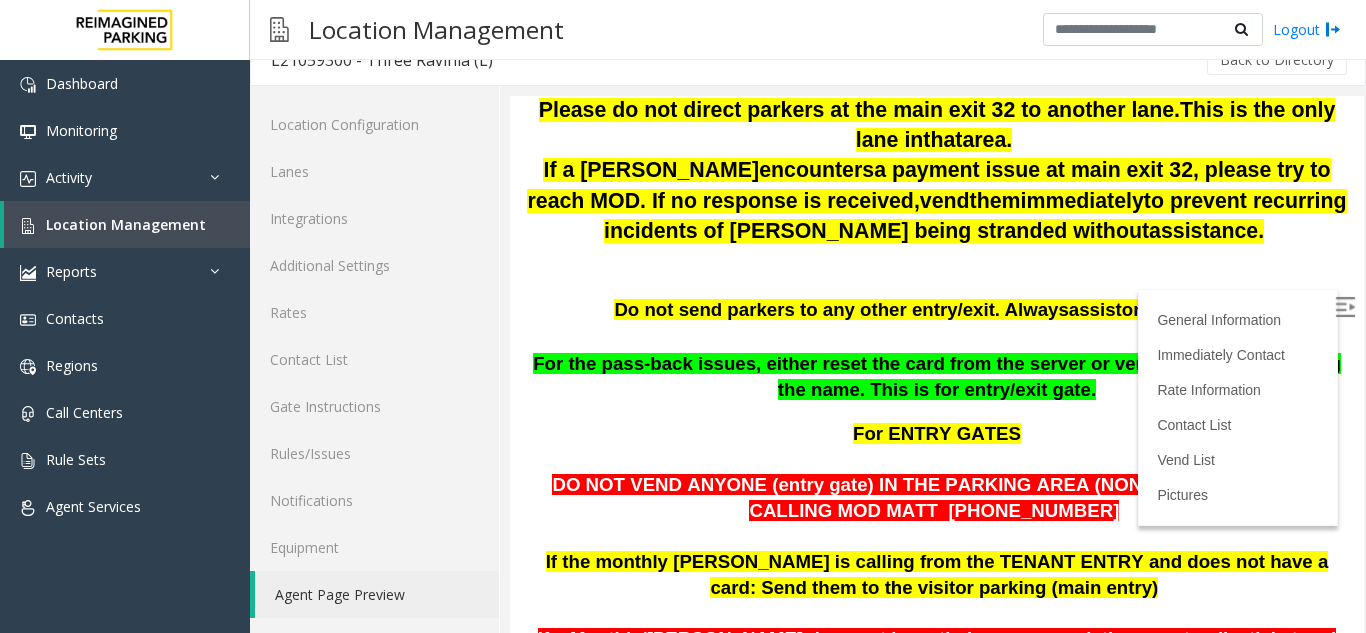click on "Location Management Logout" at bounding box center (808, 30) 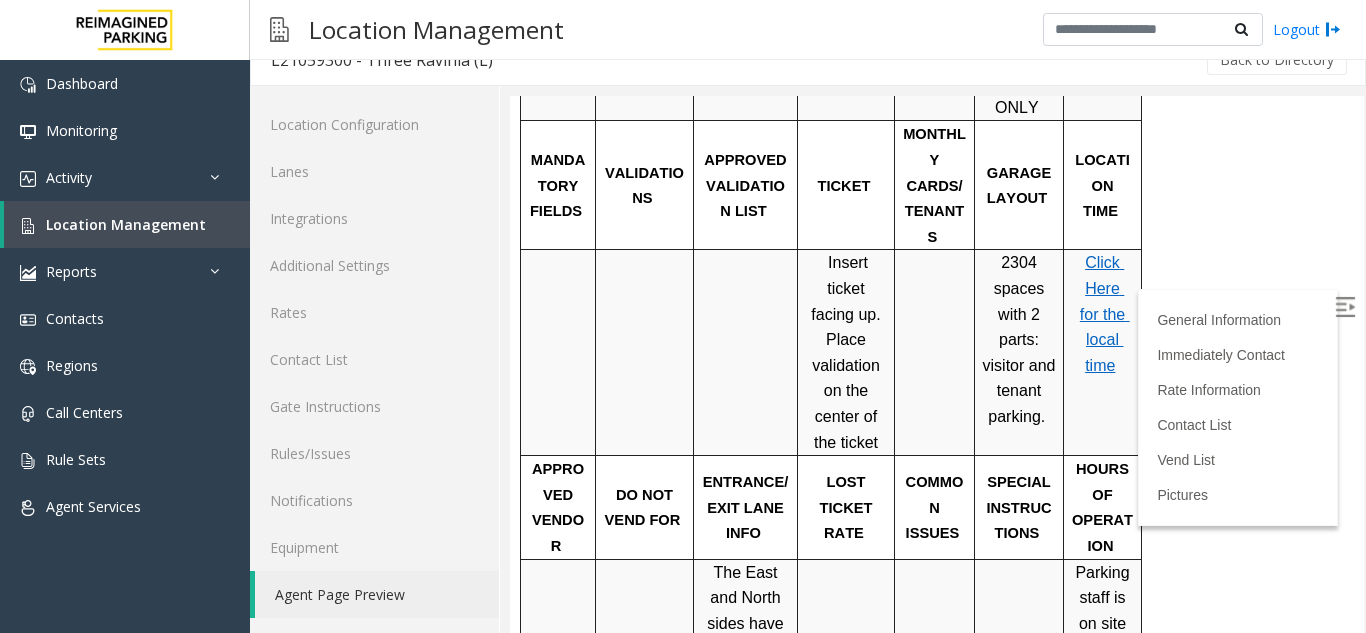 scroll, scrollTop: 2175, scrollLeft: 0, axis: vertical 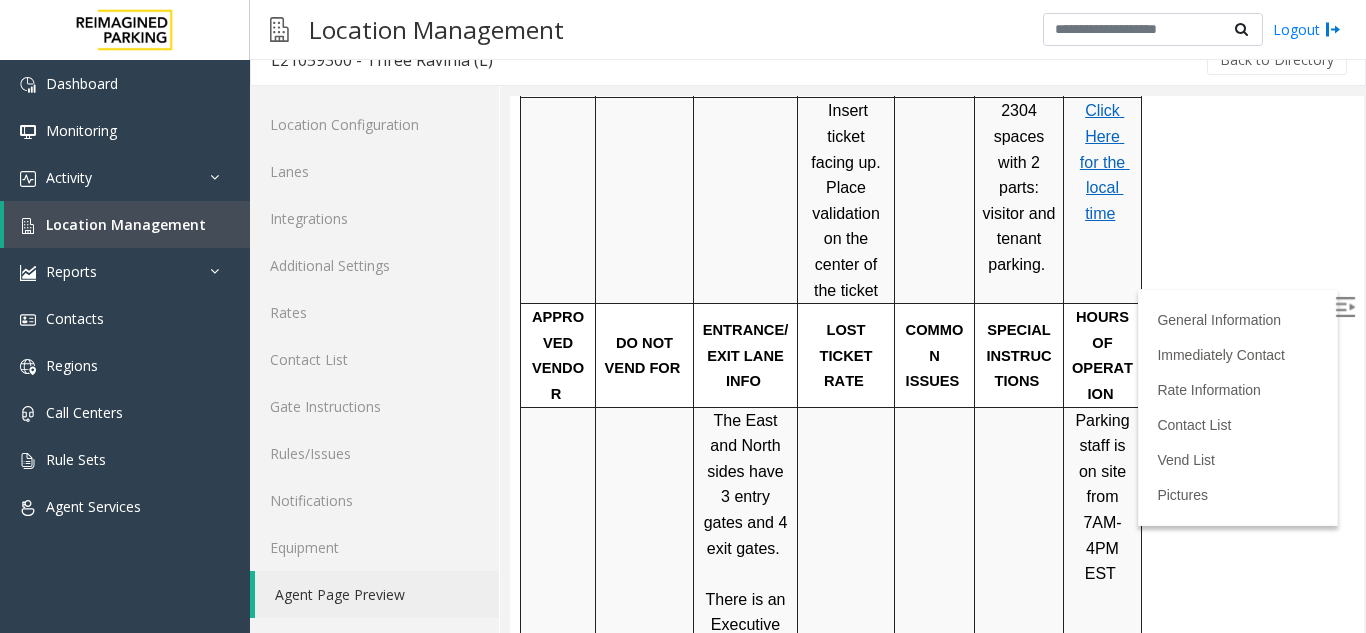 click at bounding box center [1345, 307] 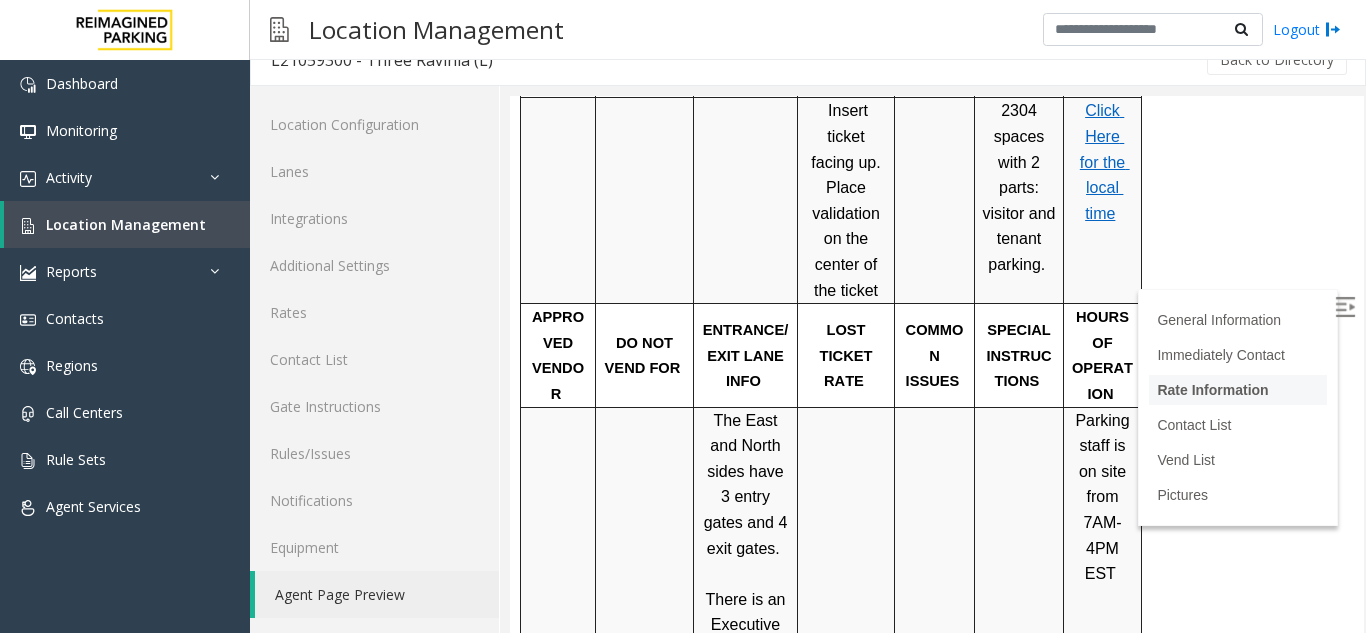 click on "Rate Information" at bounding box center (1212, 390) 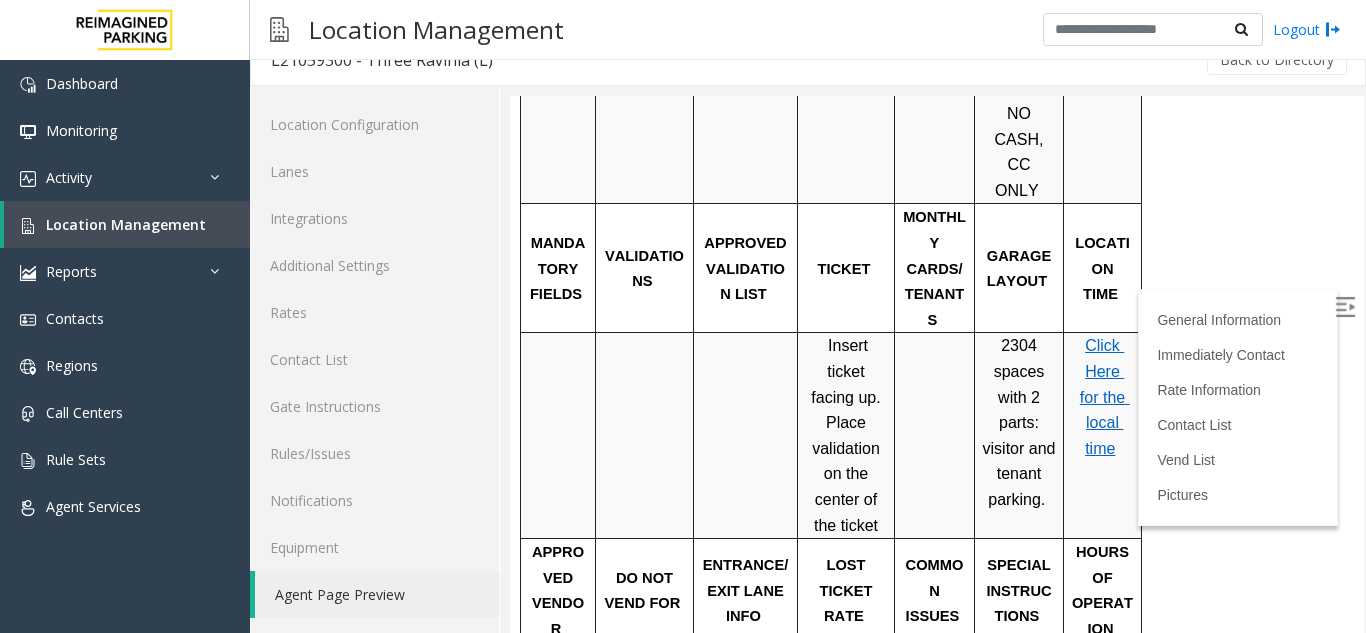 scroll, scrollTop: 2034, scrollLeft: 0, axis: vertical 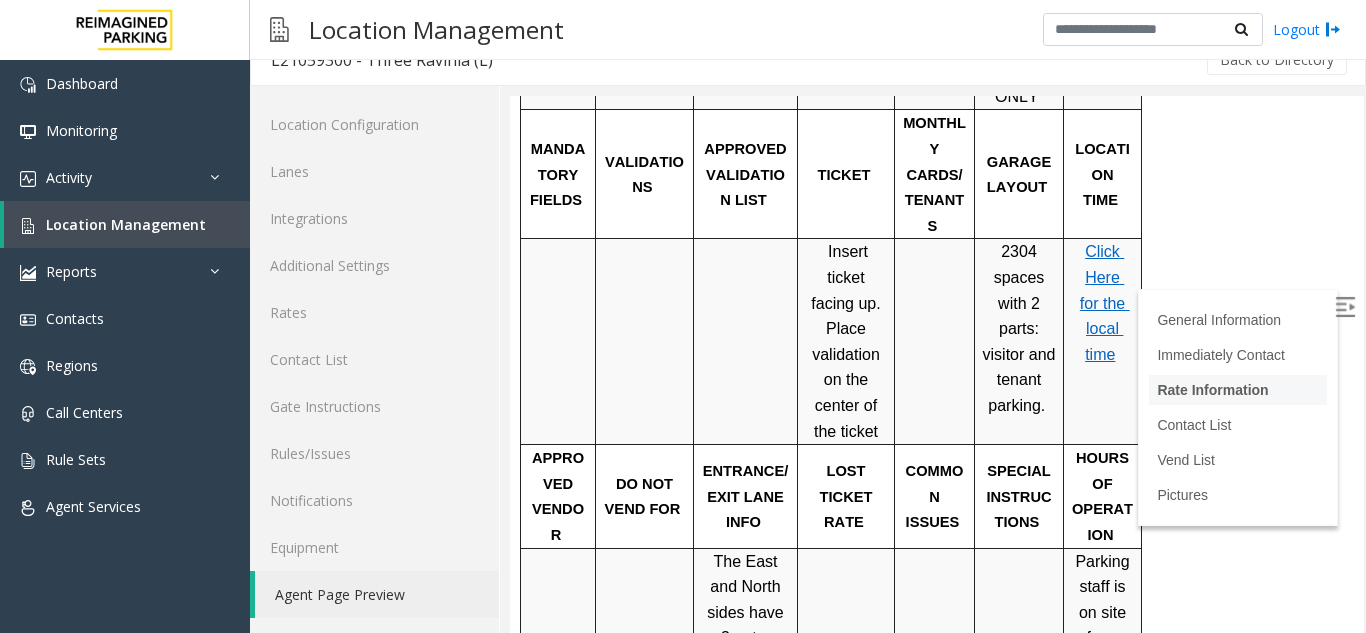 click on "Rate Information" at bounding box center [1212, 390] 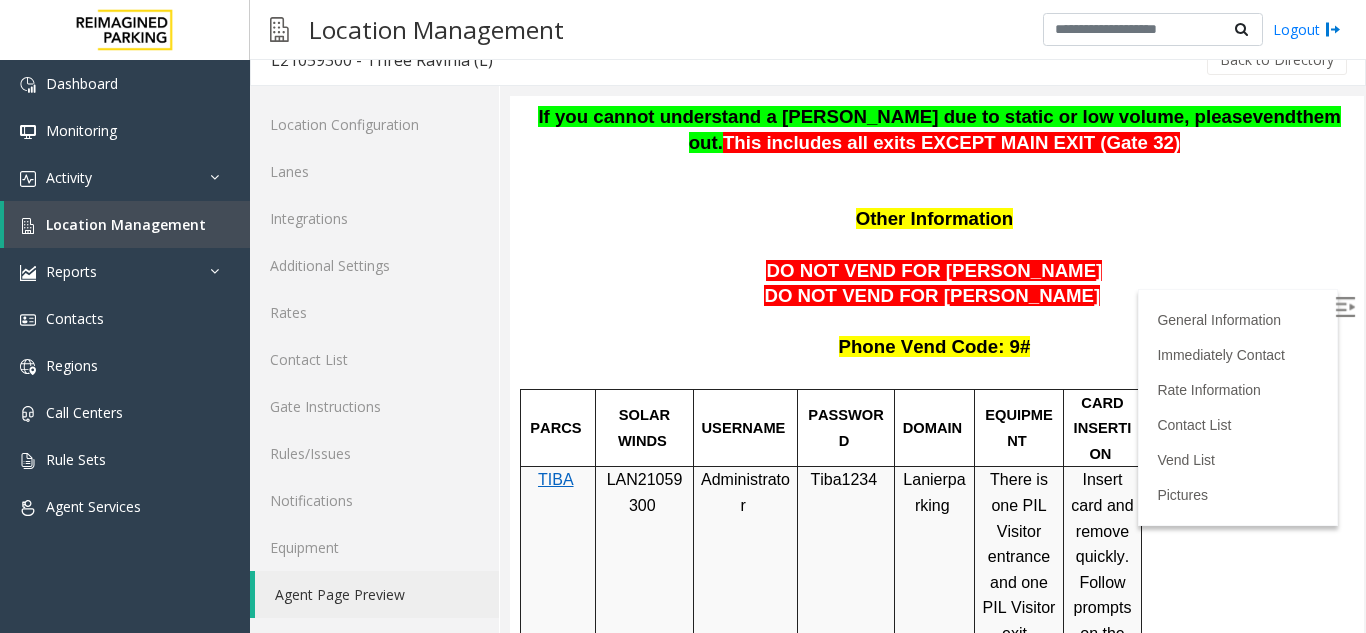 scroll, scrollTop: 1334, scrollLeft: 0, axis: vertical 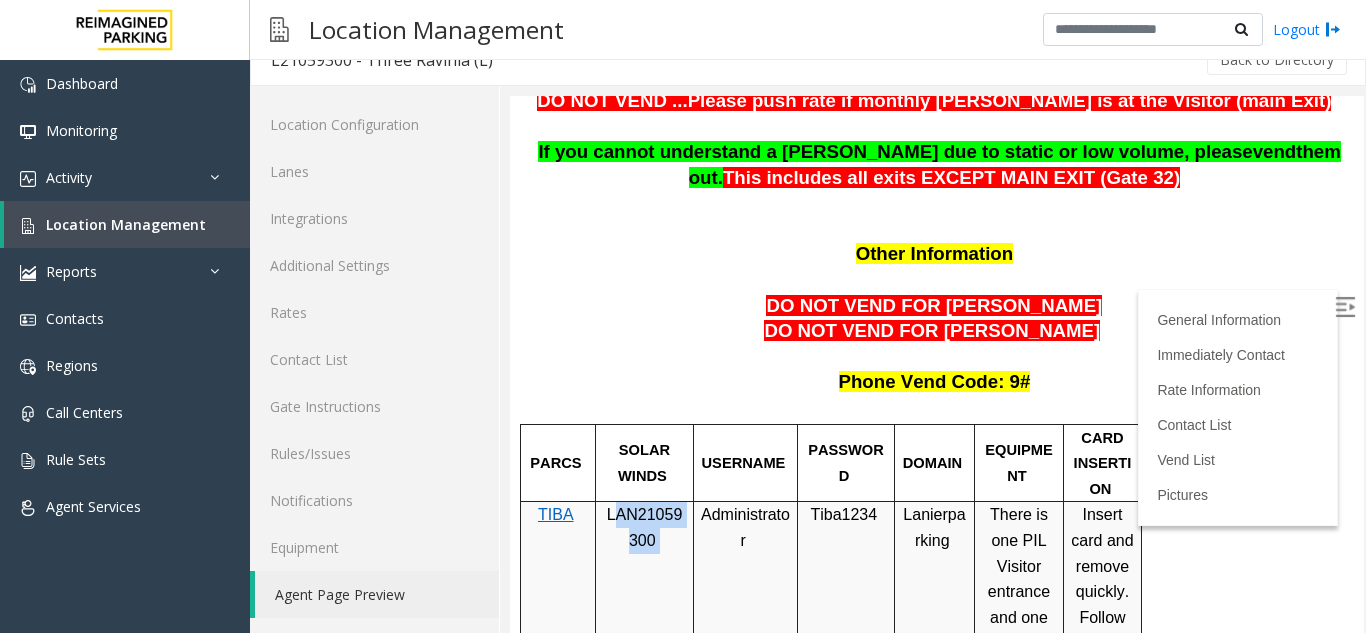 drag, startPoint x: 617, startPoint y: 463, endPoint x: 655, endPoint y: 497, distance: 50.990196 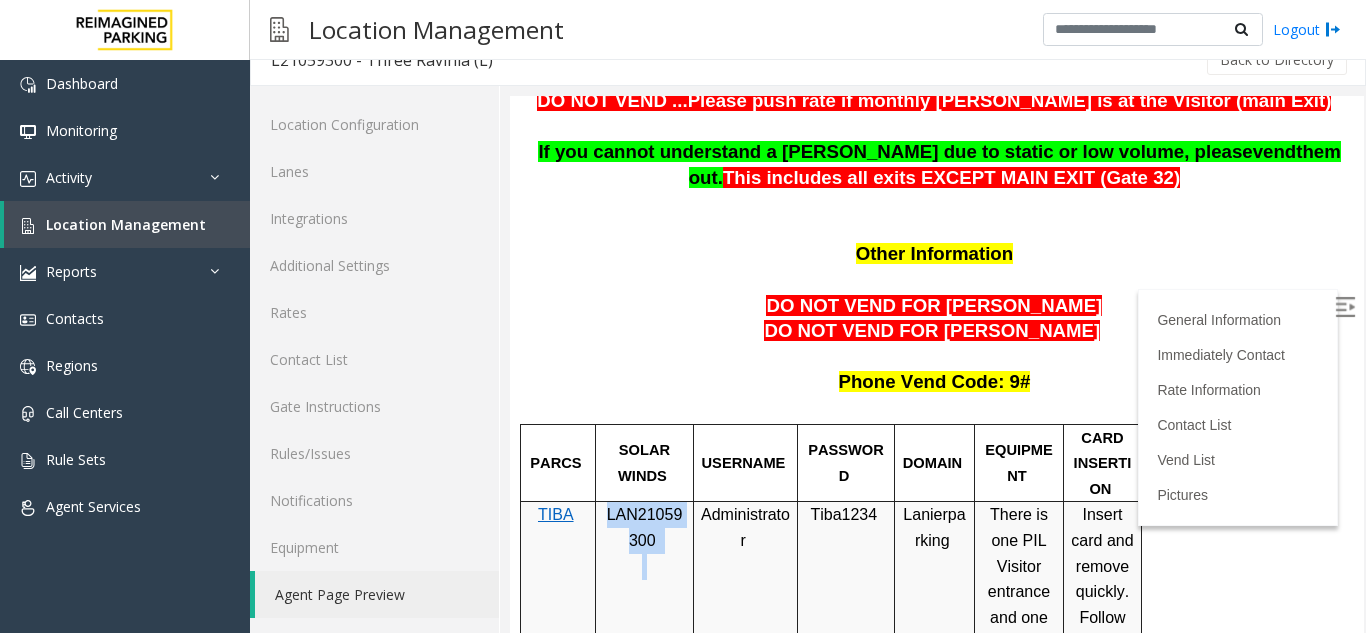 drag, startPoint x: 605, startPoint y: 459, endPoint x: 650, endPoint y: 503, distance: 62.936478 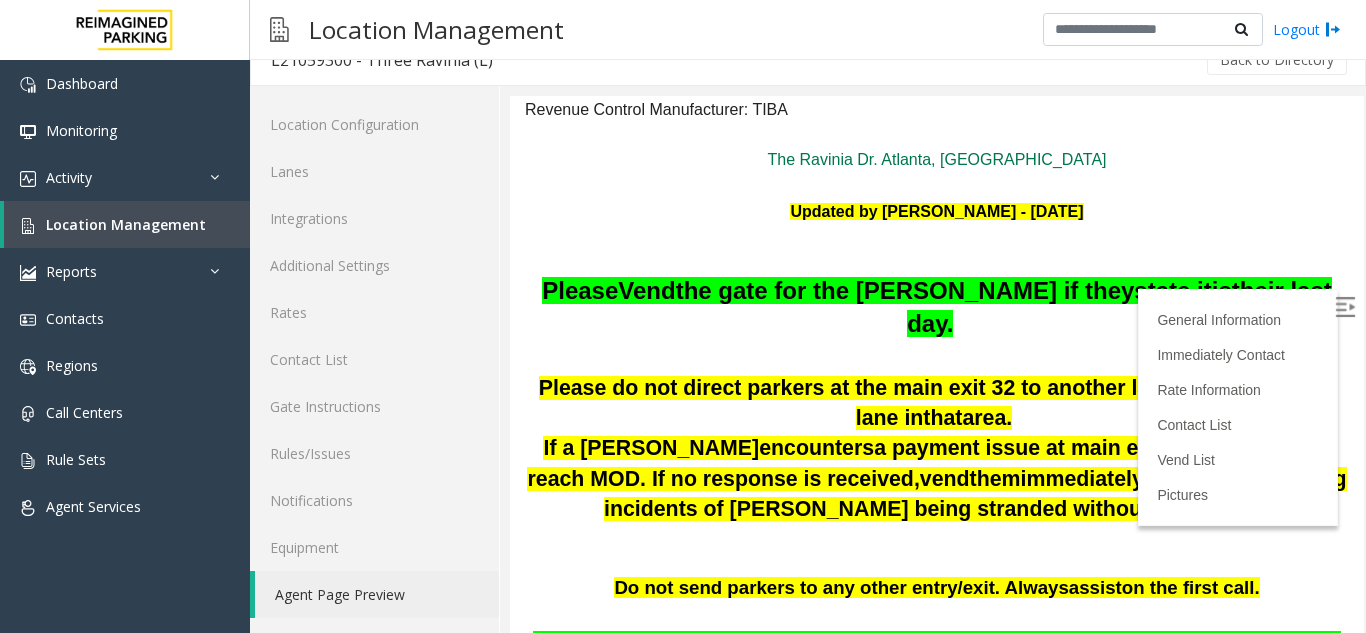 scroll, scrollTop: 0, scrollLeft: 0, axis: both 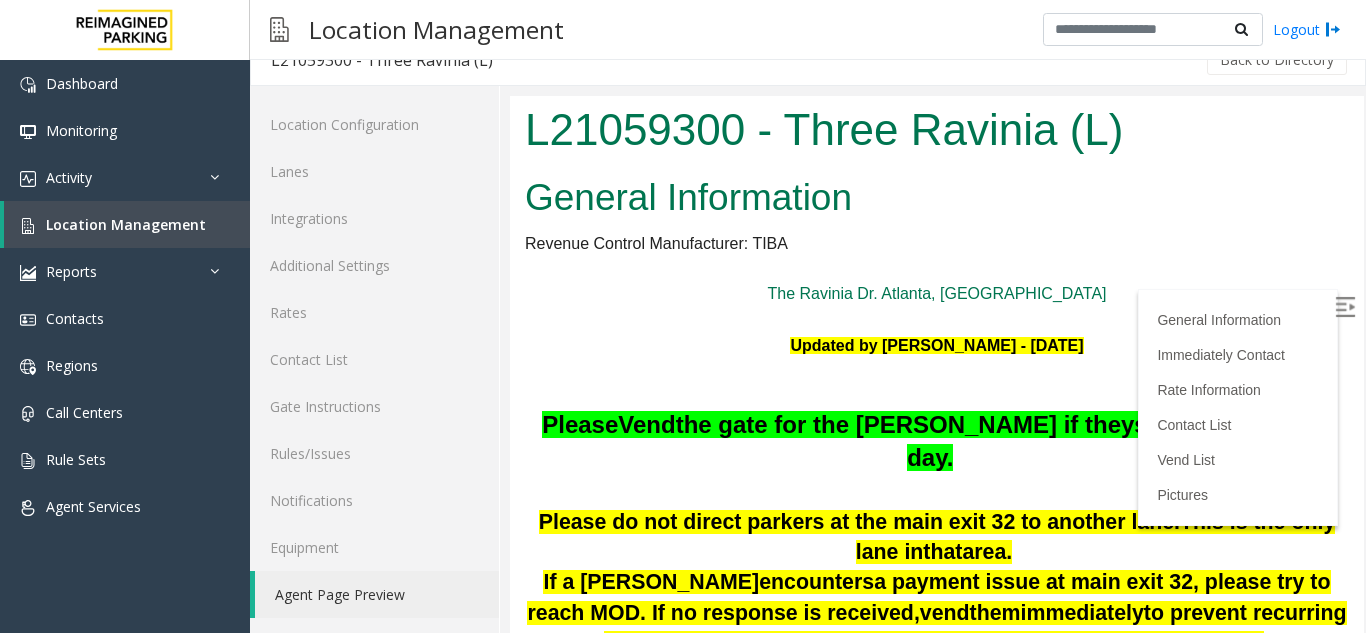 click at bounding box center (1345, 307) 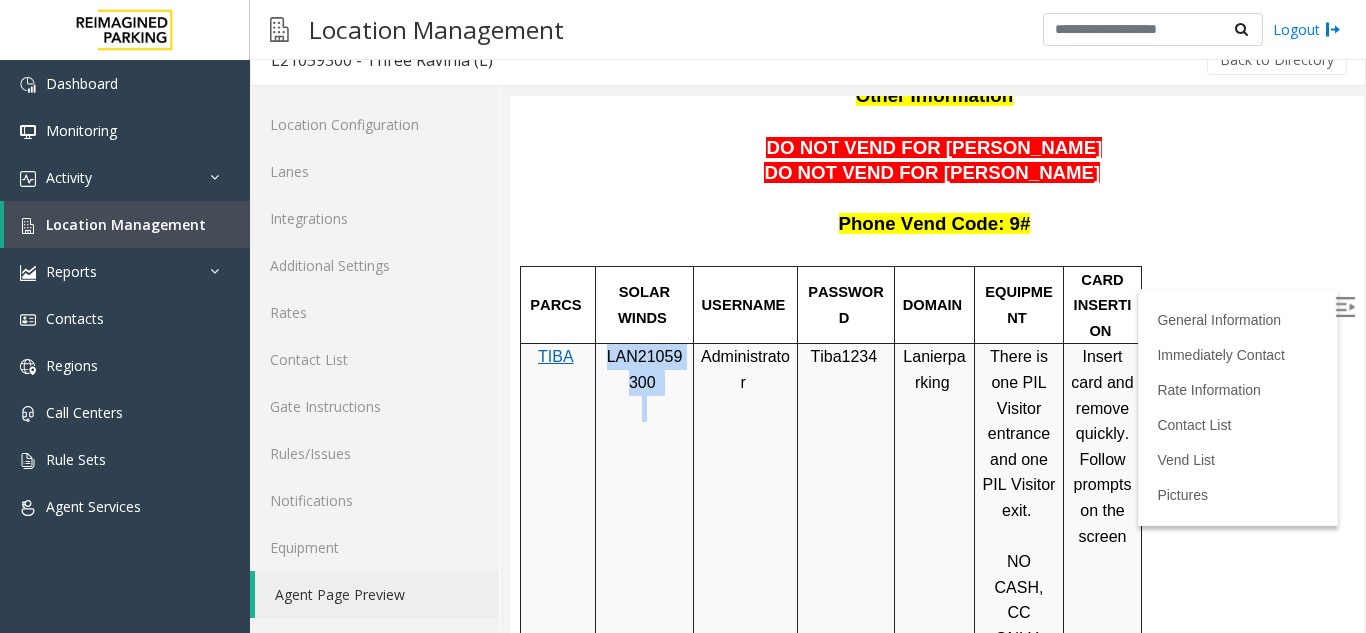 scroll, scrollTop: 1500, scrollLeft: 0, axis: vertical 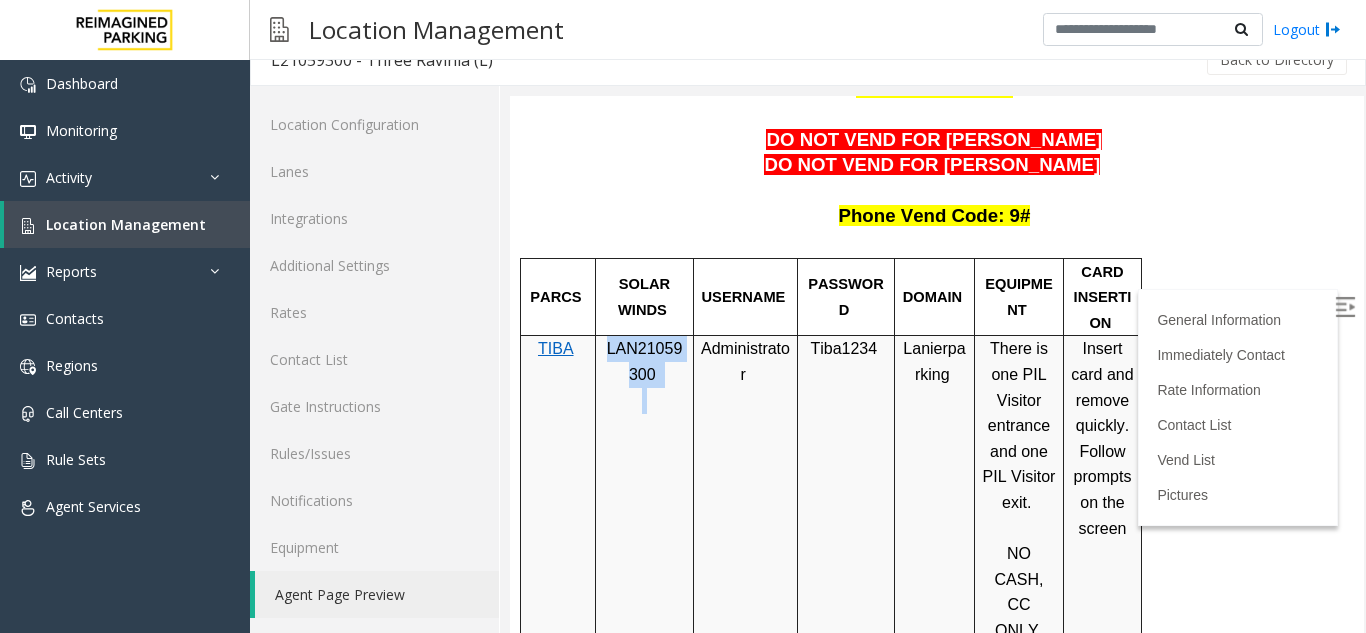 copy on "LAN21059300" 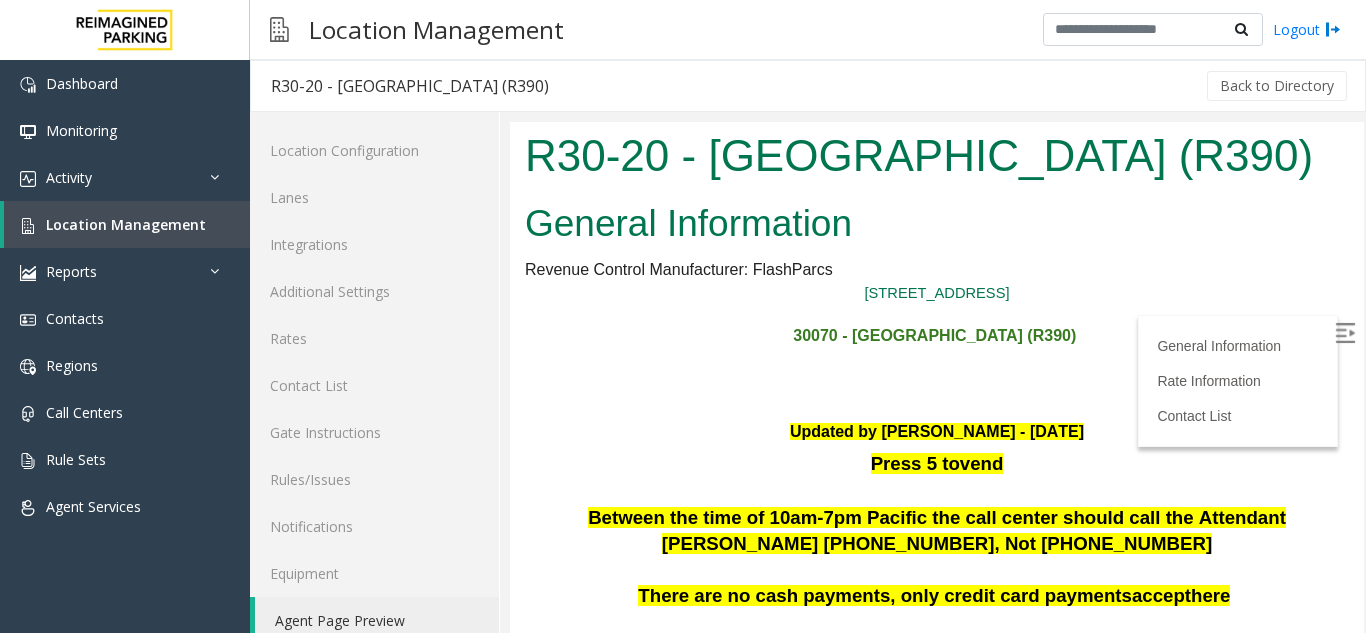 scroll, scrollTop: 700, scrollLeft: 0, axis: vertical 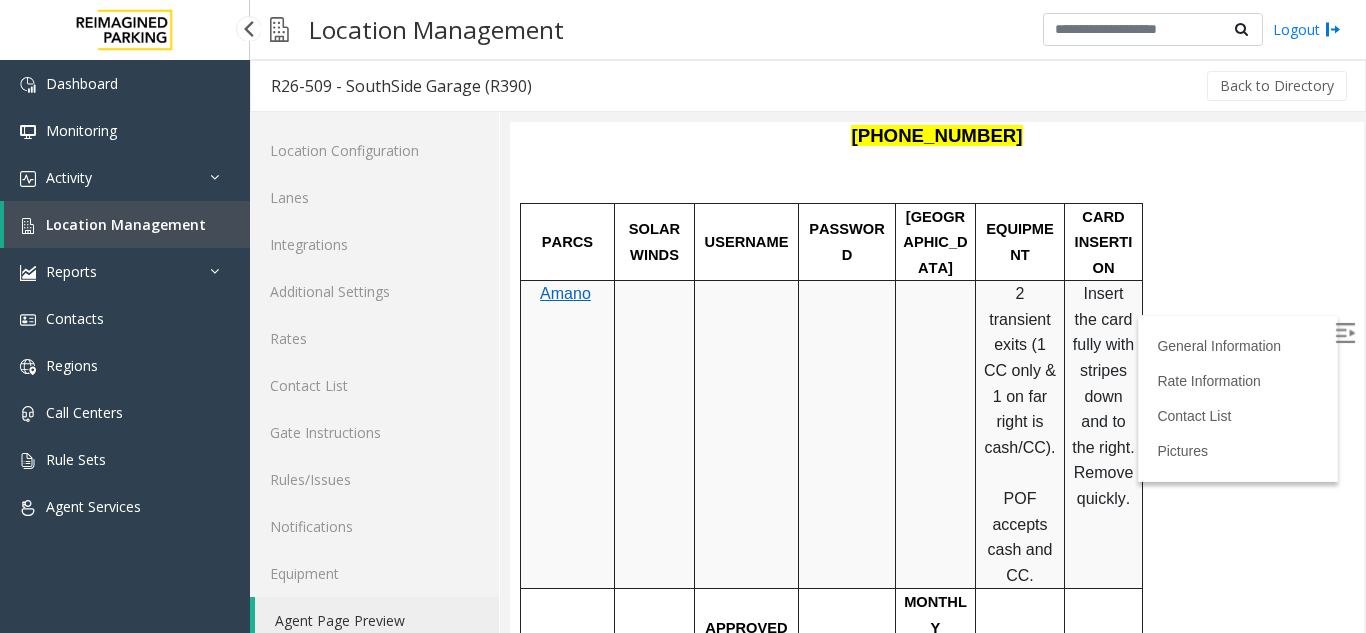 click on "Location Management" at bounding box center (126, 224) 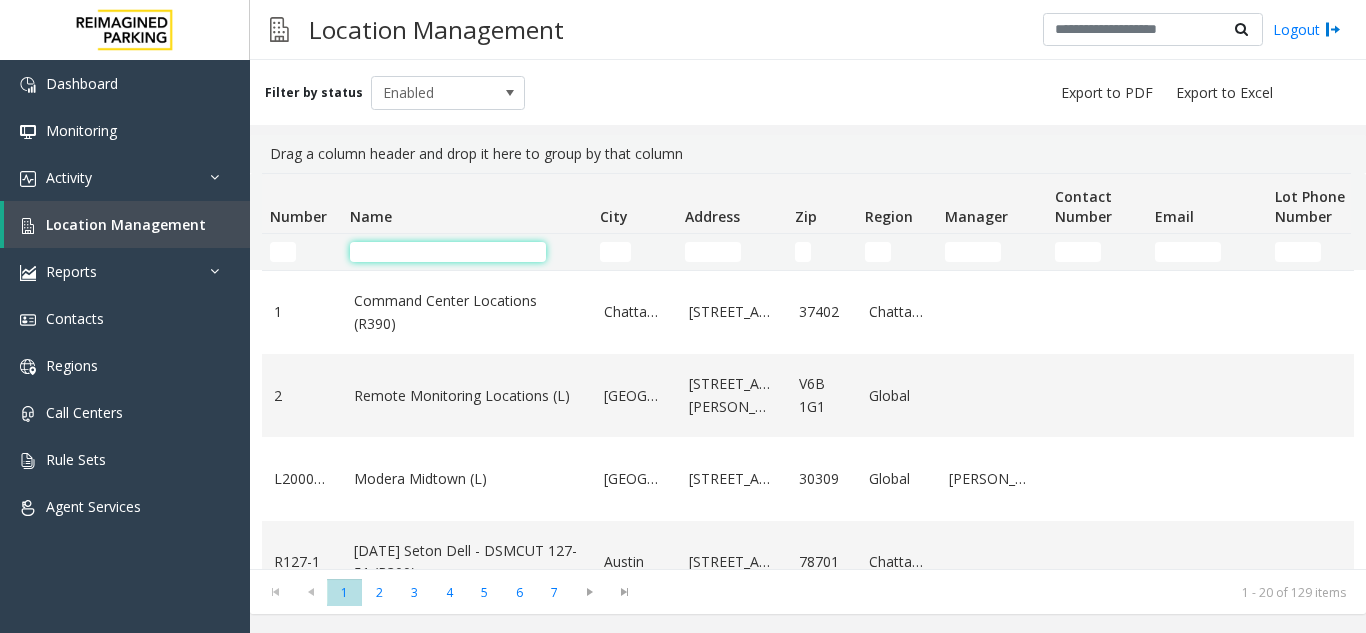 click 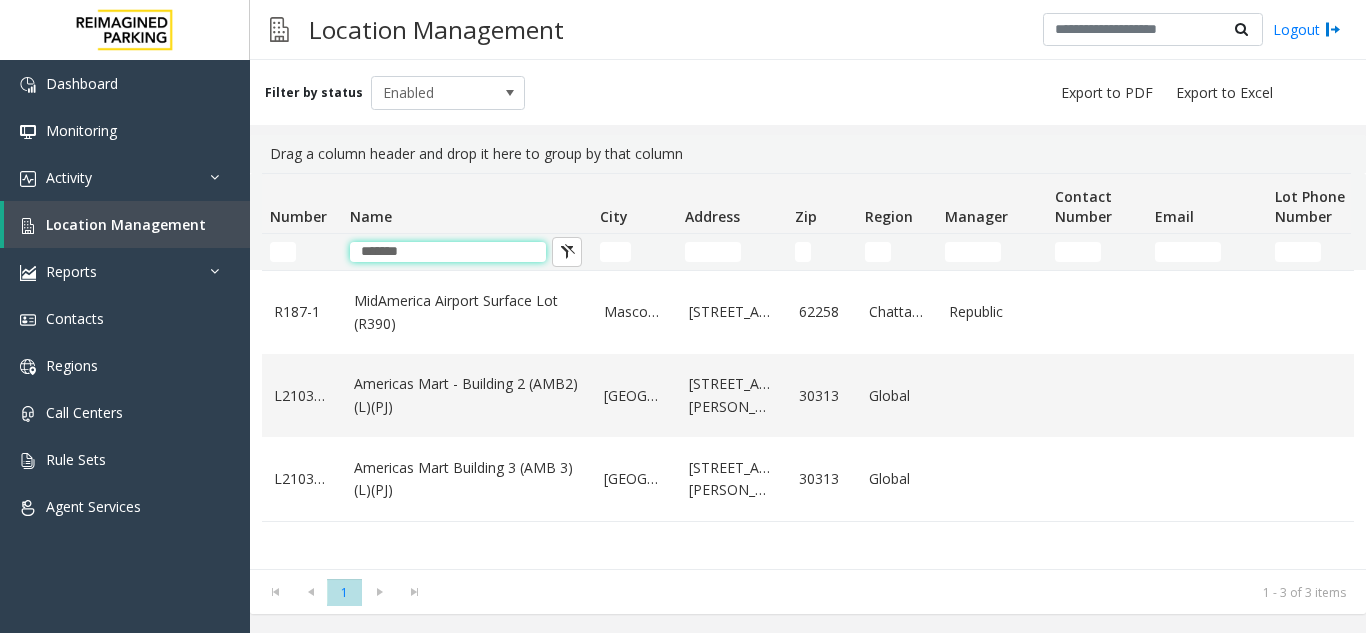 type on "*******" 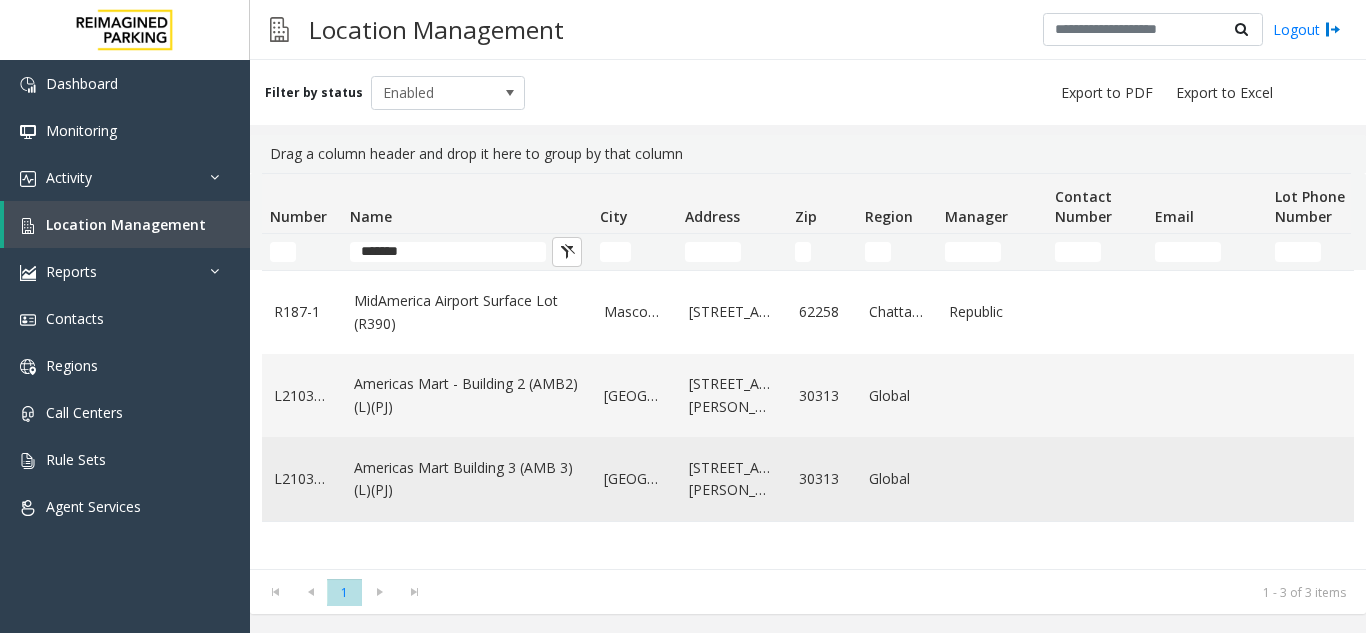 click on "Americas Mart Building  3 (AMB 3) (L)(PJ)" 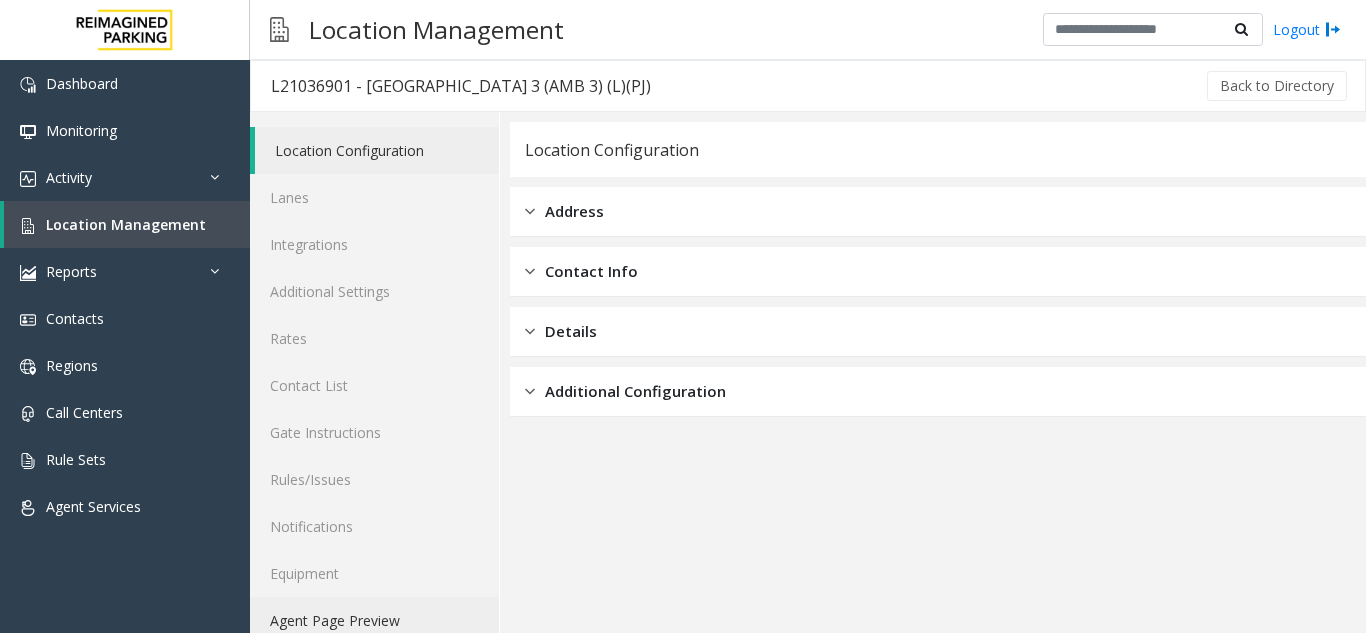 click on "Agent Page Preview" 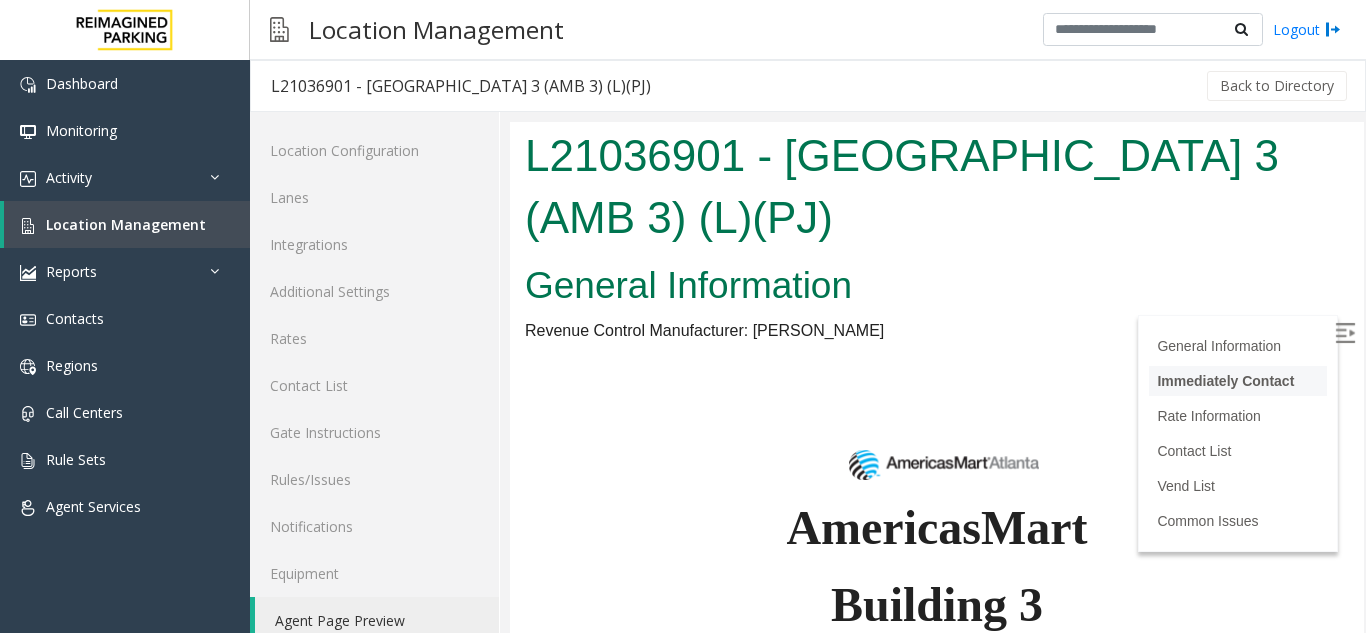 scroll, scrollTop: 200, scrollLeft: 0, axis: vertical 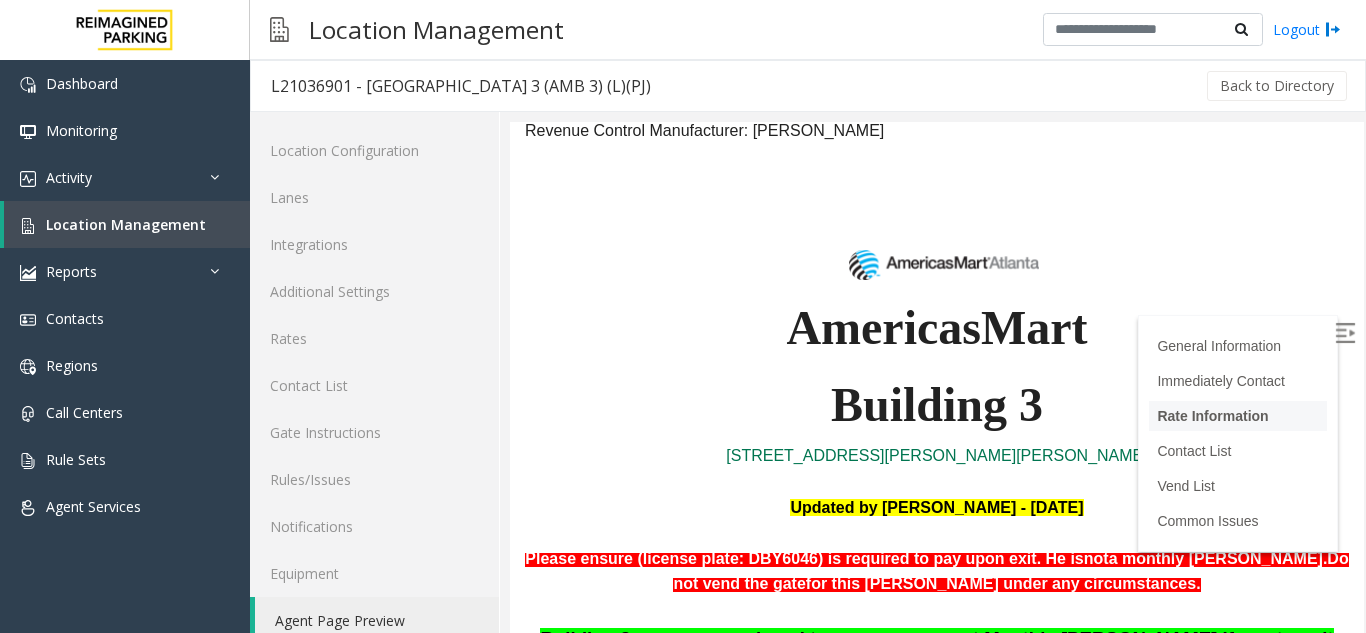 click on "Rate Information" at bounding box center (1212, 416) 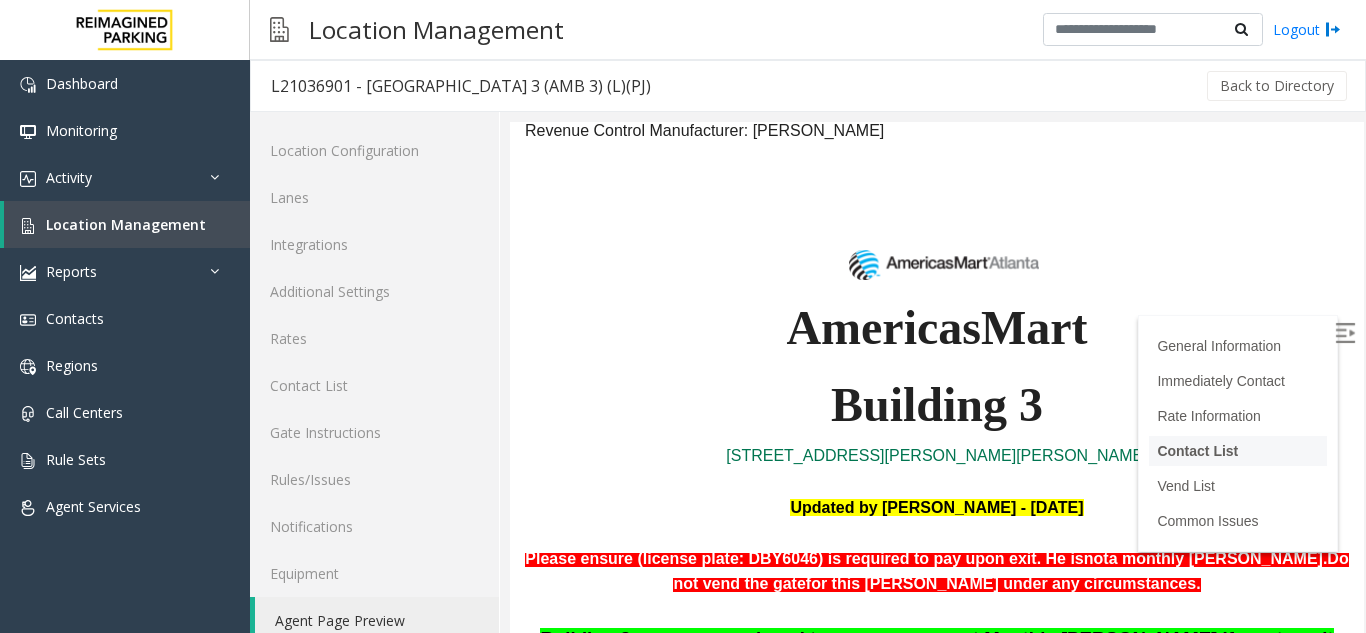 scroll, scrollTop: 3993, scrollLeft: 0, axis: vertical 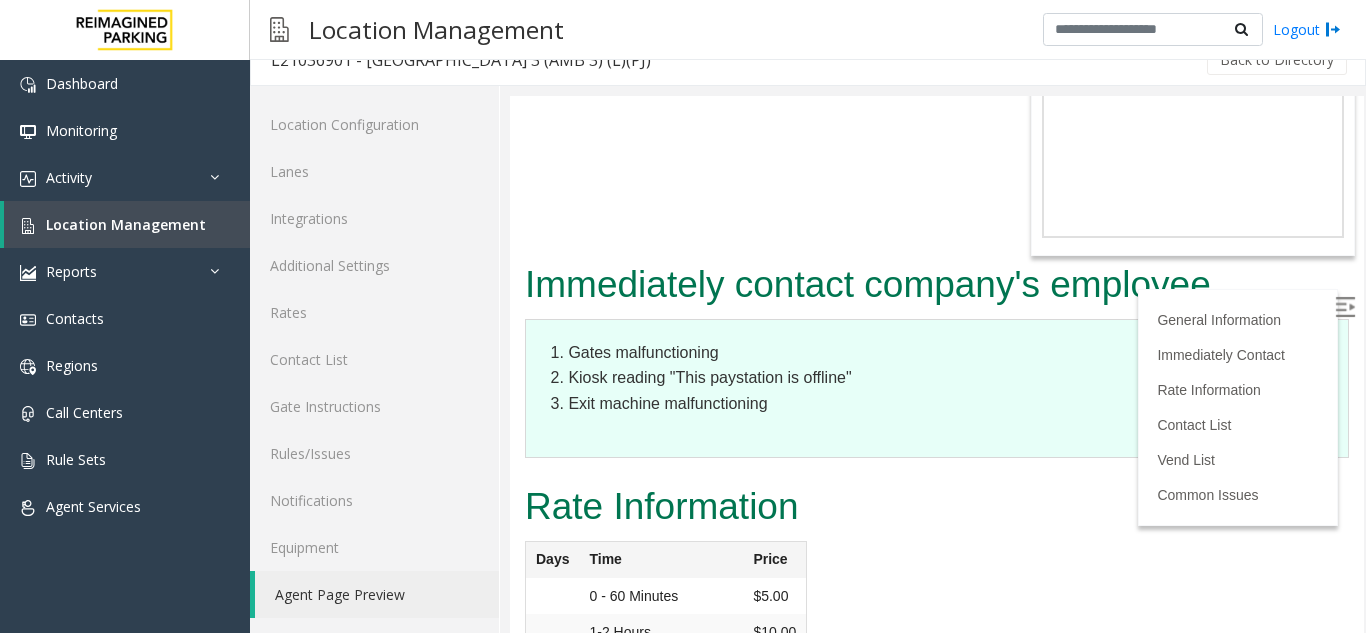 click on "Rate Information
Days
Time
Price
0 - 60 Minutes
$5.00
1-2 Hours
$10.00
2-3 Hours
$16.00
3-8 Hours
$20.00
8-24 Hours (Daily Max)
$25.00" at bounding box center (937, 628) 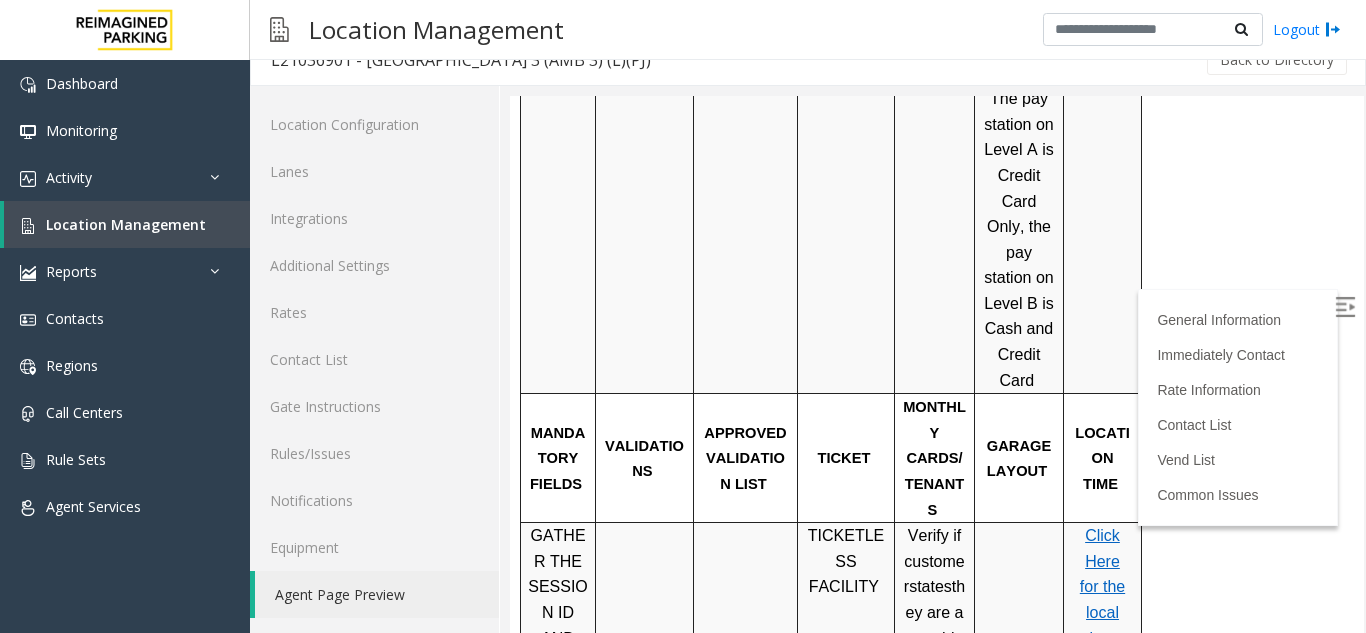 scroll, scrollTop: 1960, scrollLeft: 0, axis: vertical 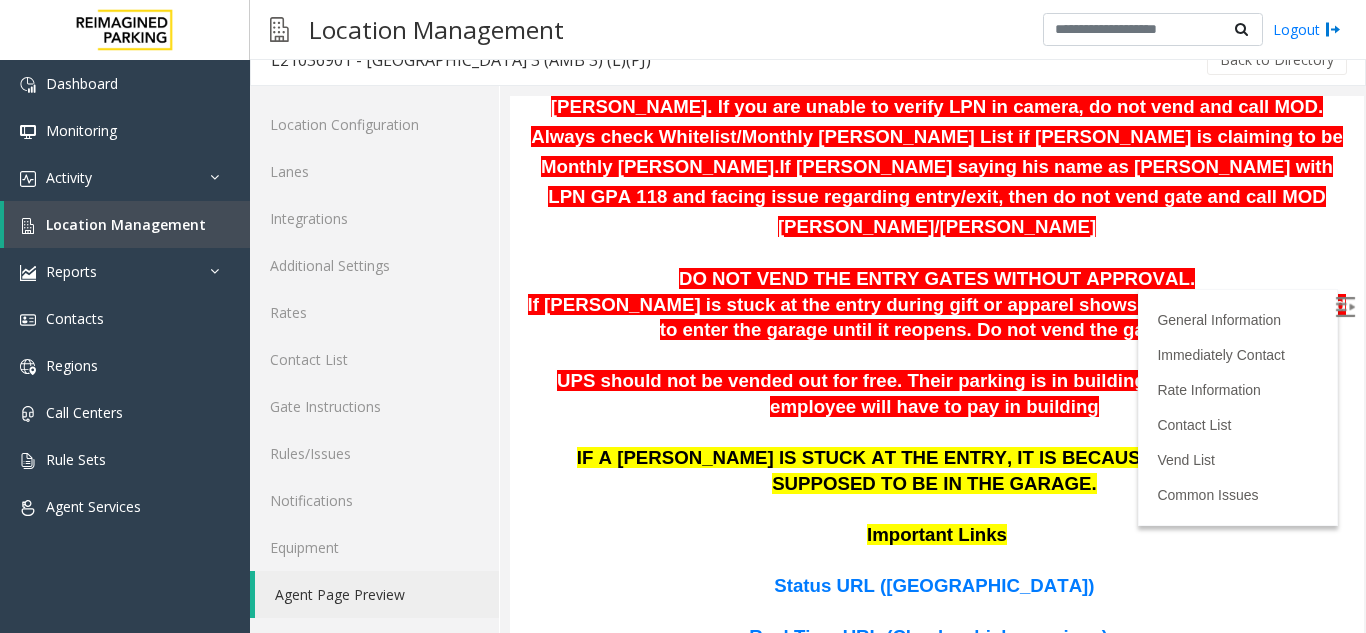click on "Real Time URL (Check vehicle sessions):" at bounding box center [931, 636] 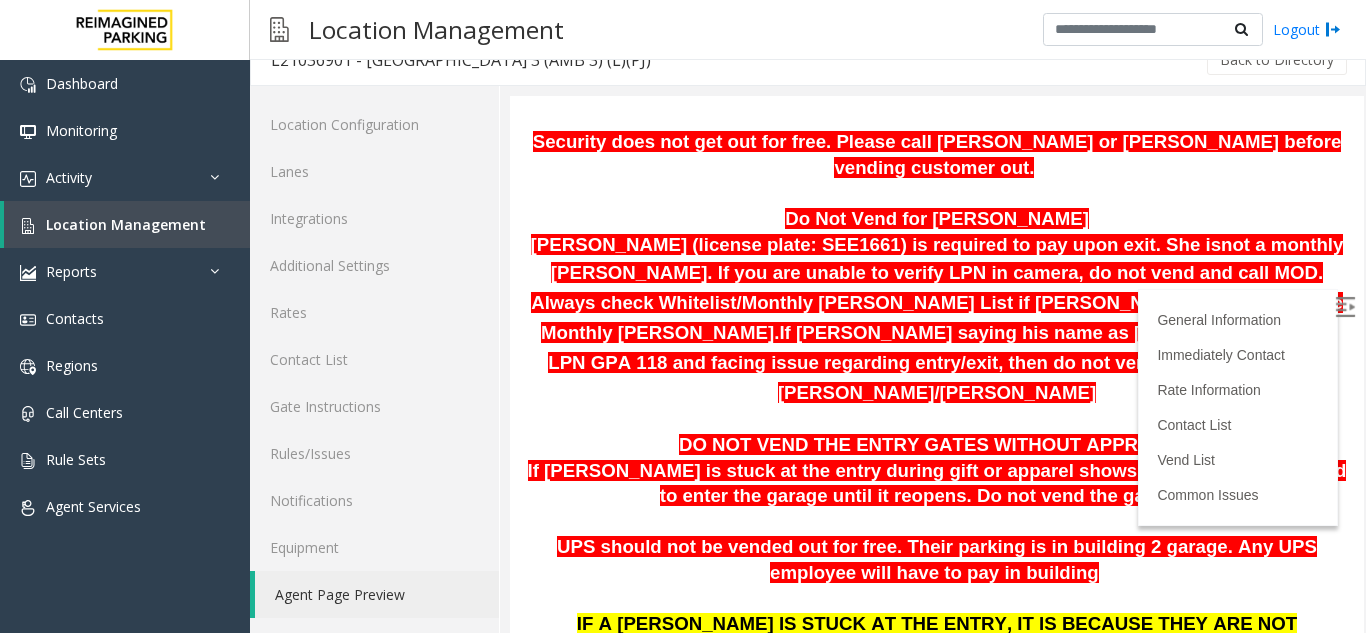 scroll, scrollTop: 760, scrollLeft: 0, axis: vertical 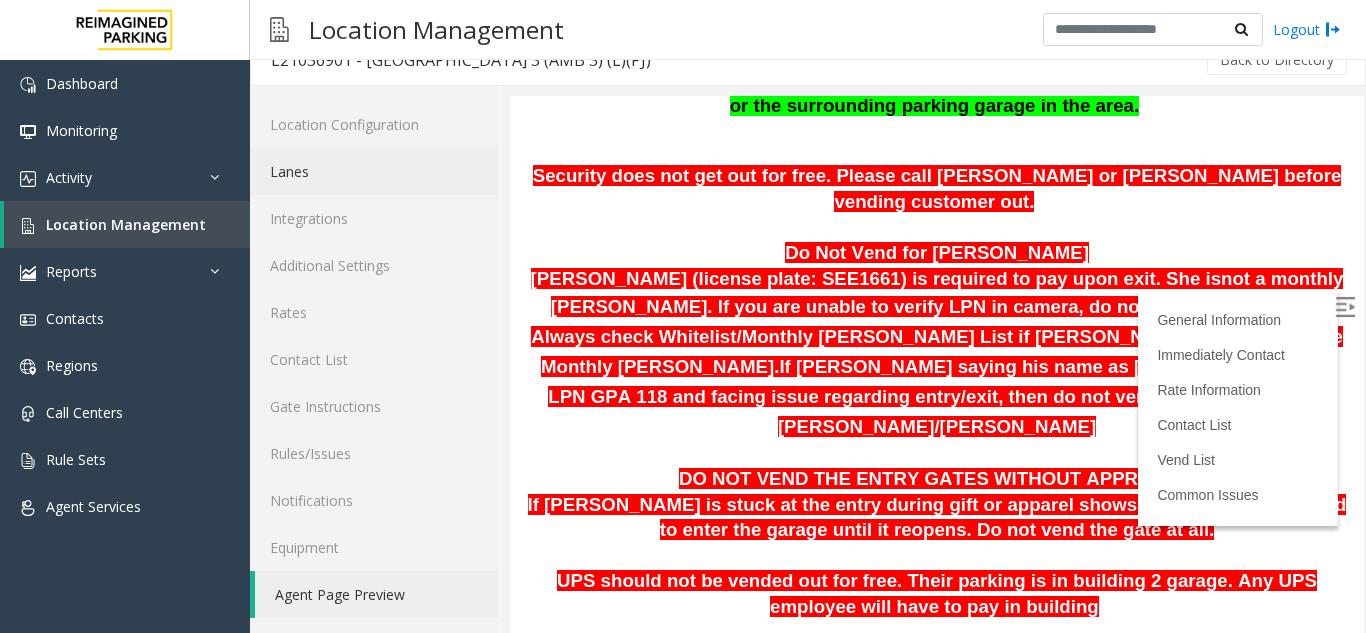 click on "Lanes" 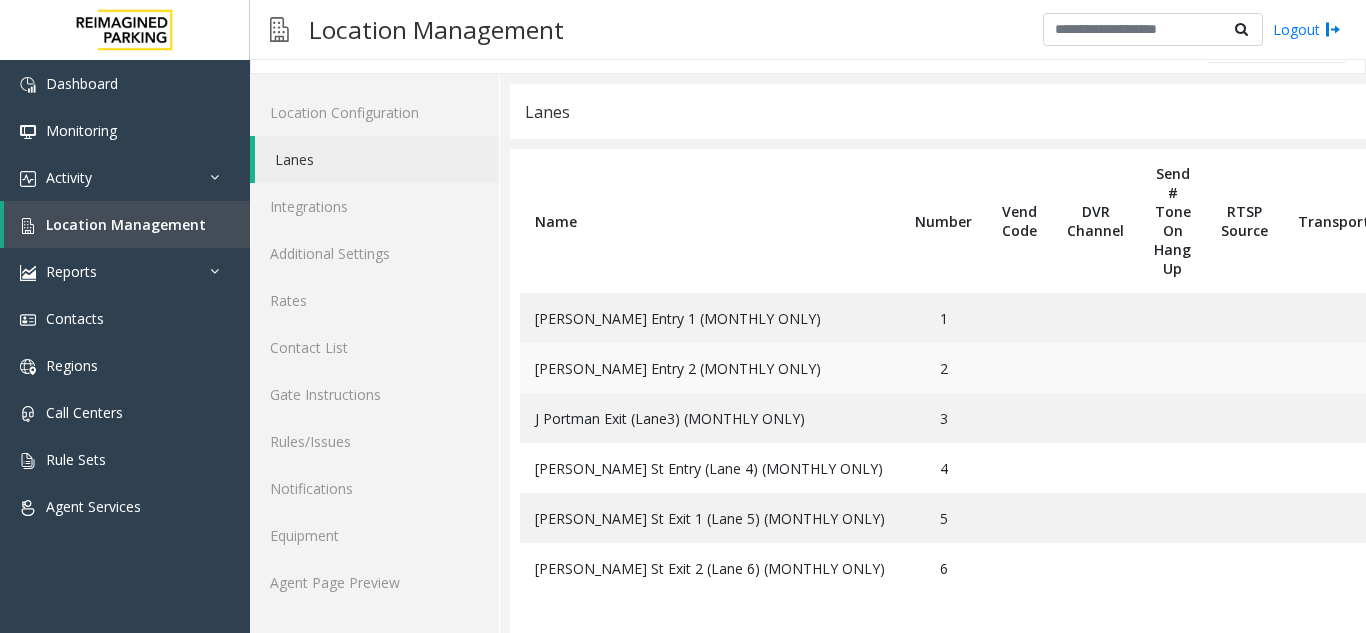 scroll, scrollTop: 53, scrollLeft: 0, axis: vertical 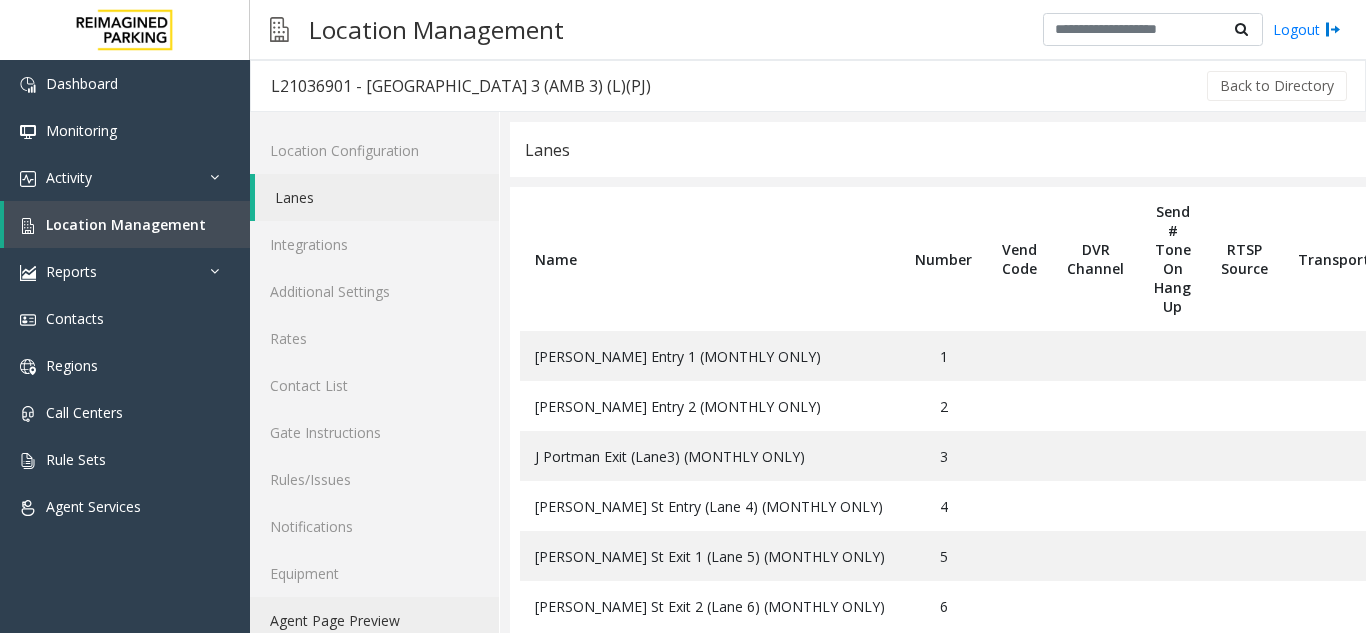 click on "Agent Page Preview" 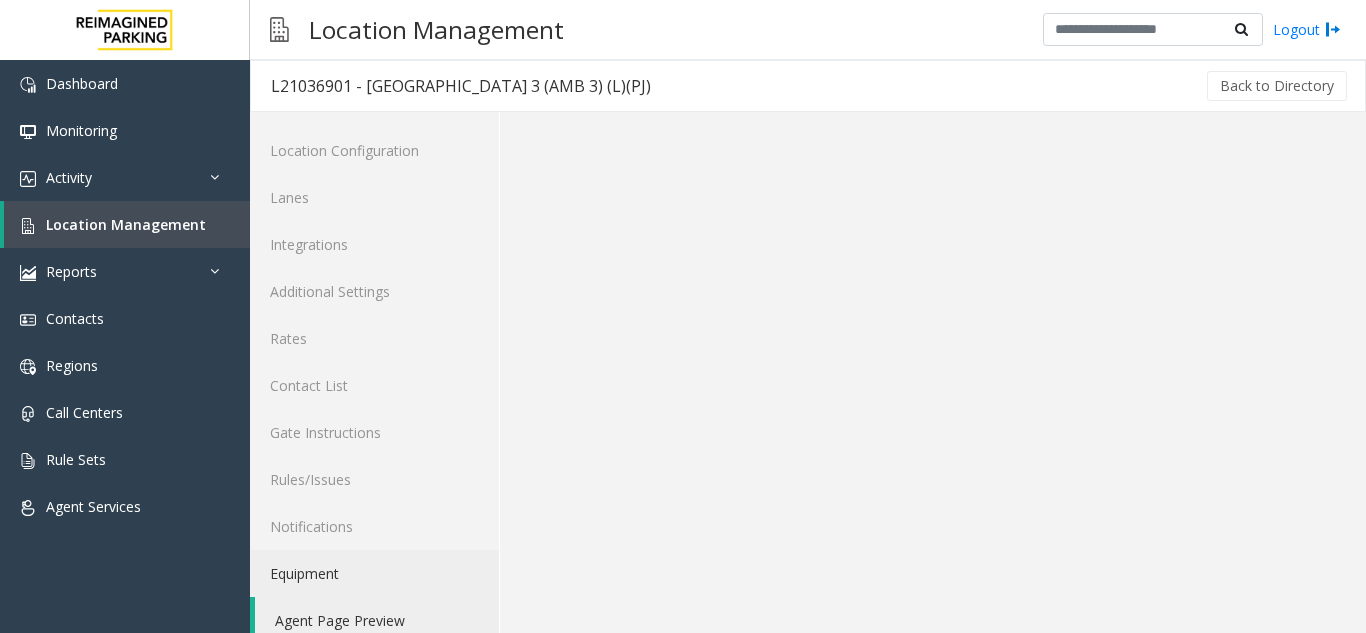 scroll, scrollTop: 26, scrollLeft: 0, axis: vertical 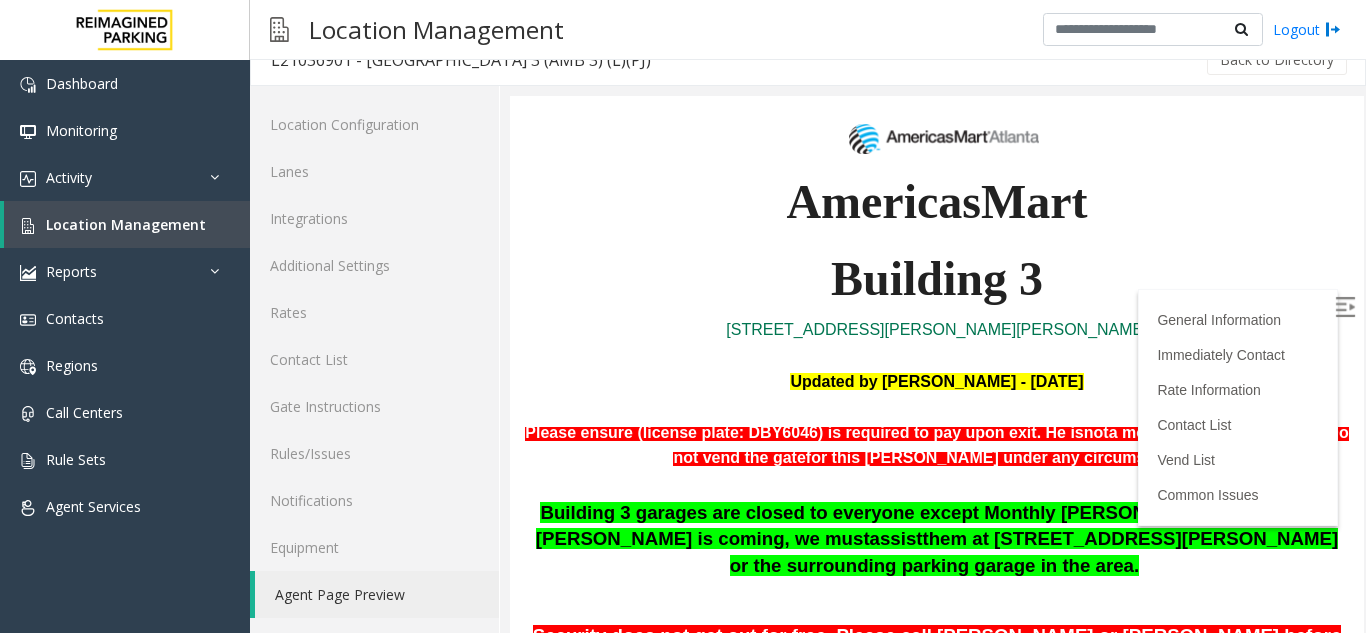 click on "Building 3" at bounding box center (937, 279) 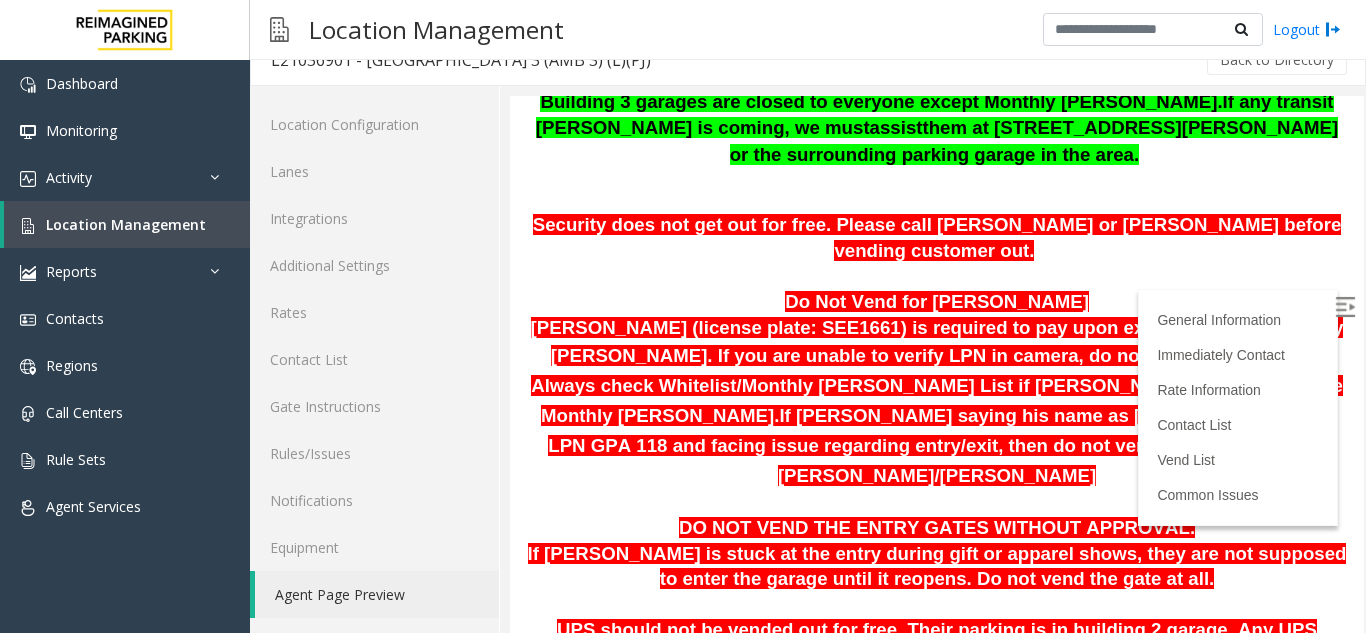 scroll, scrollTop: 700, scrollLeft: 0, axis: vertical 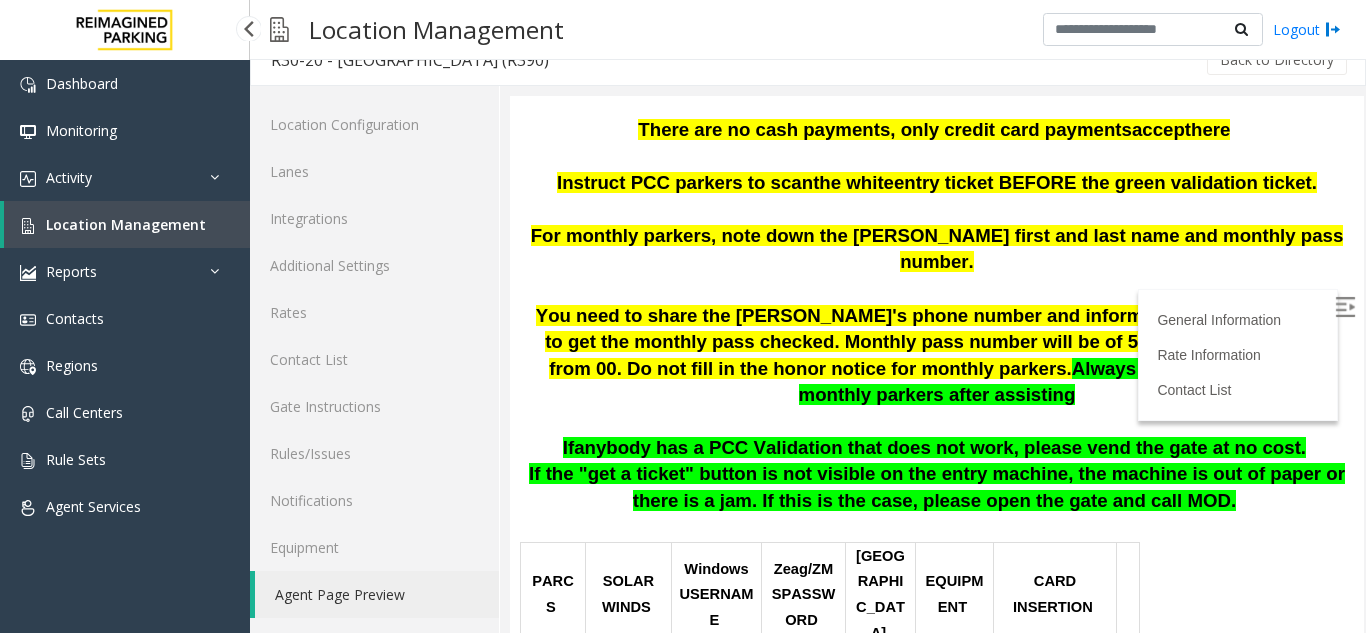 click on "Location Management" at bounding box center (126, 224) 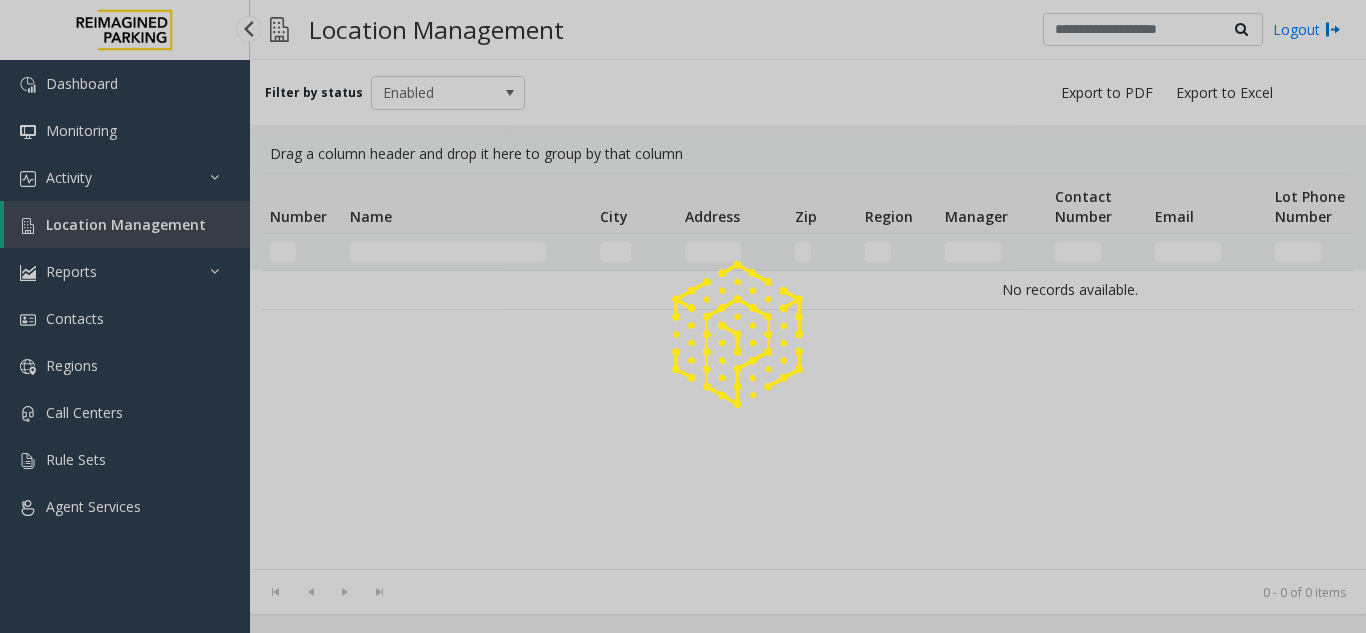 scroll, scrollTop: 0, scrollLeft: 0, axis: both 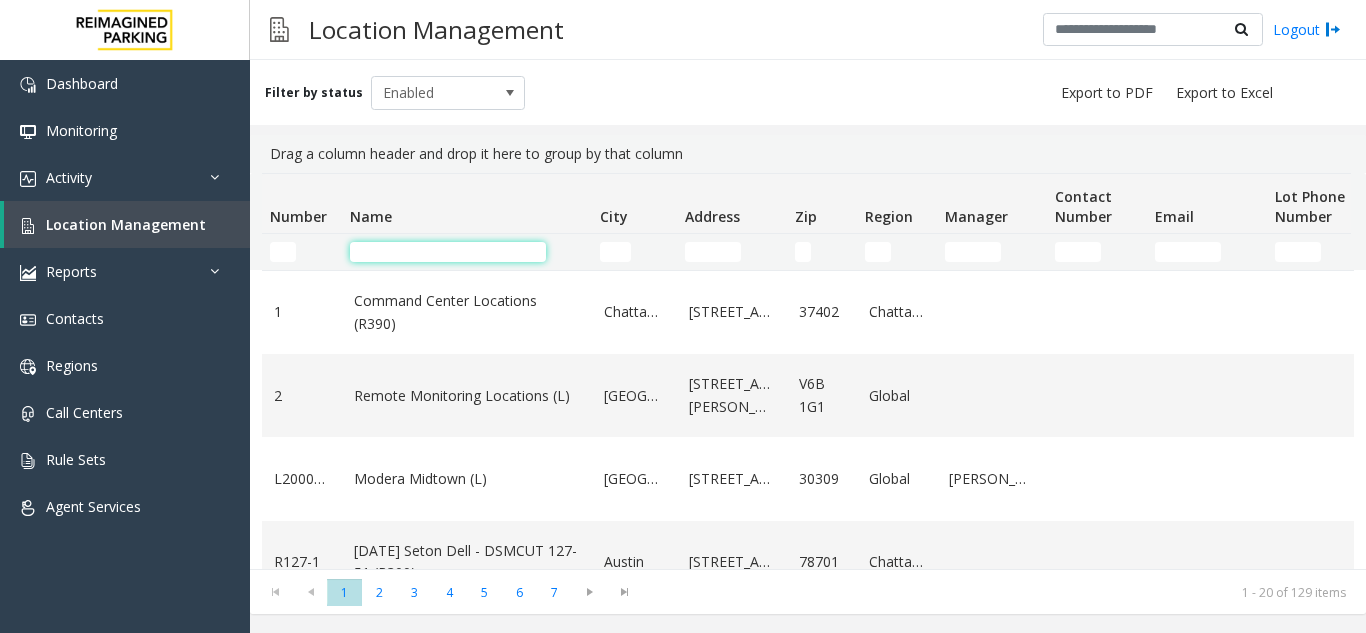 click 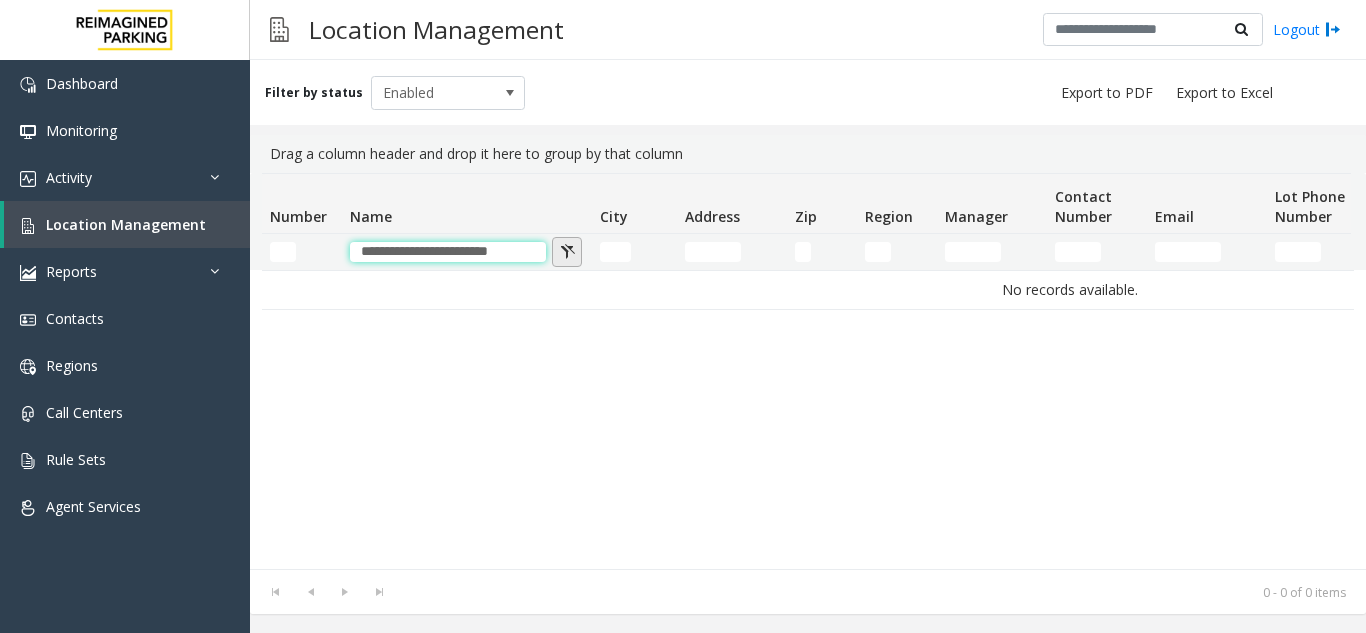 type on "**********" 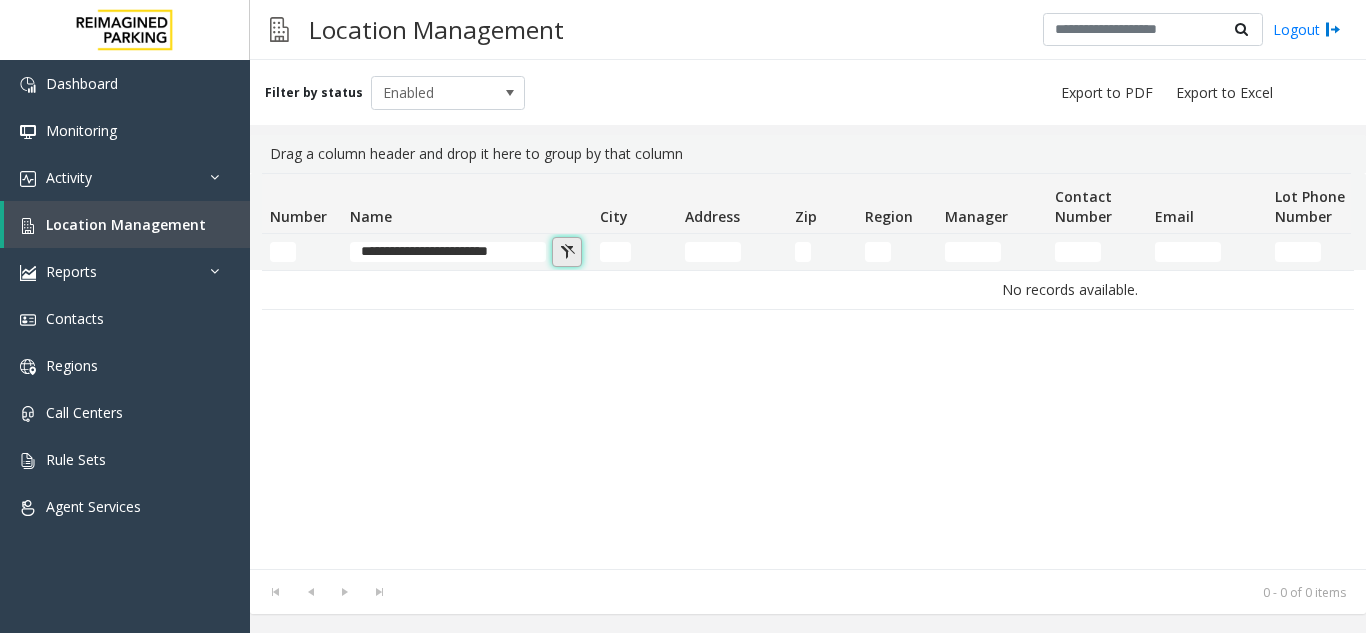 click 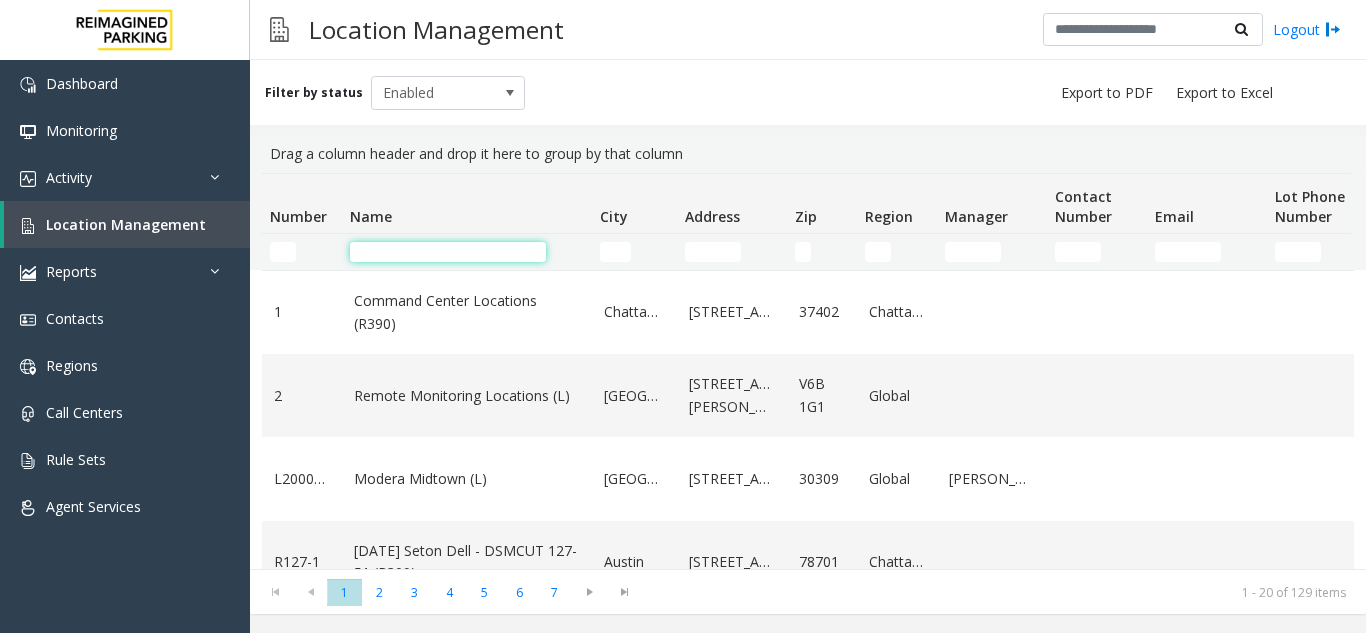 click 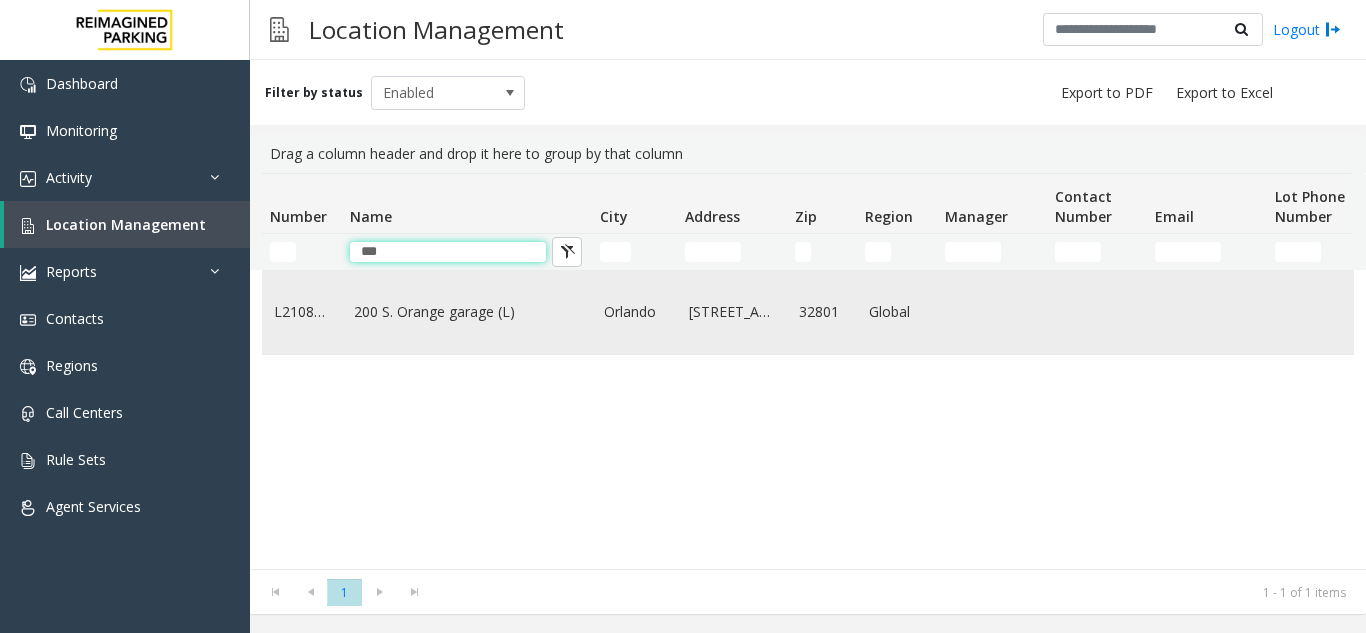 type on "***" 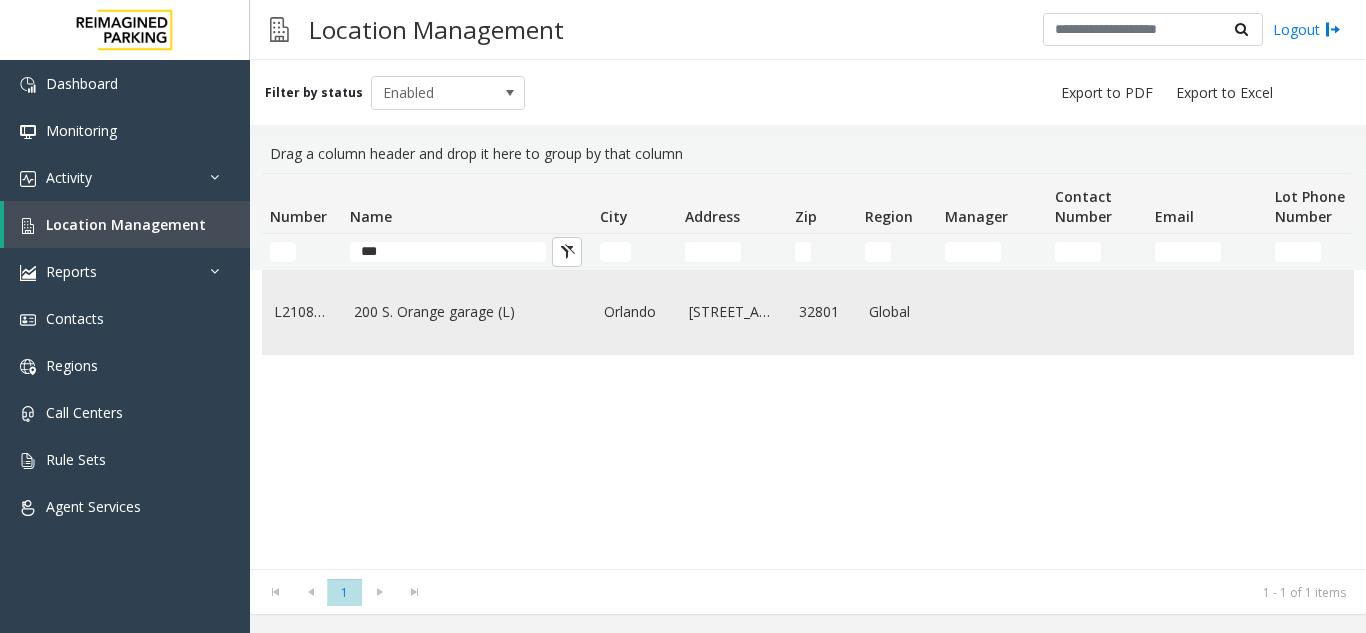 click on "200 S. Orange garage (L)" 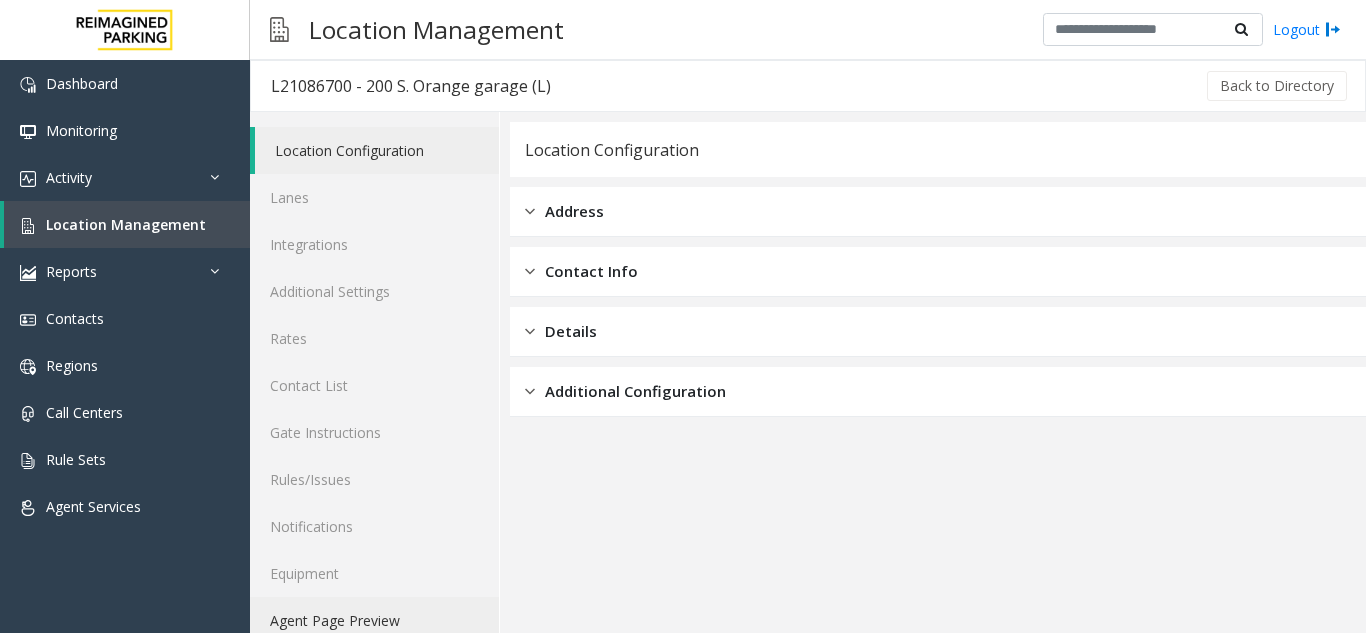 click on "Agent Page Preview" 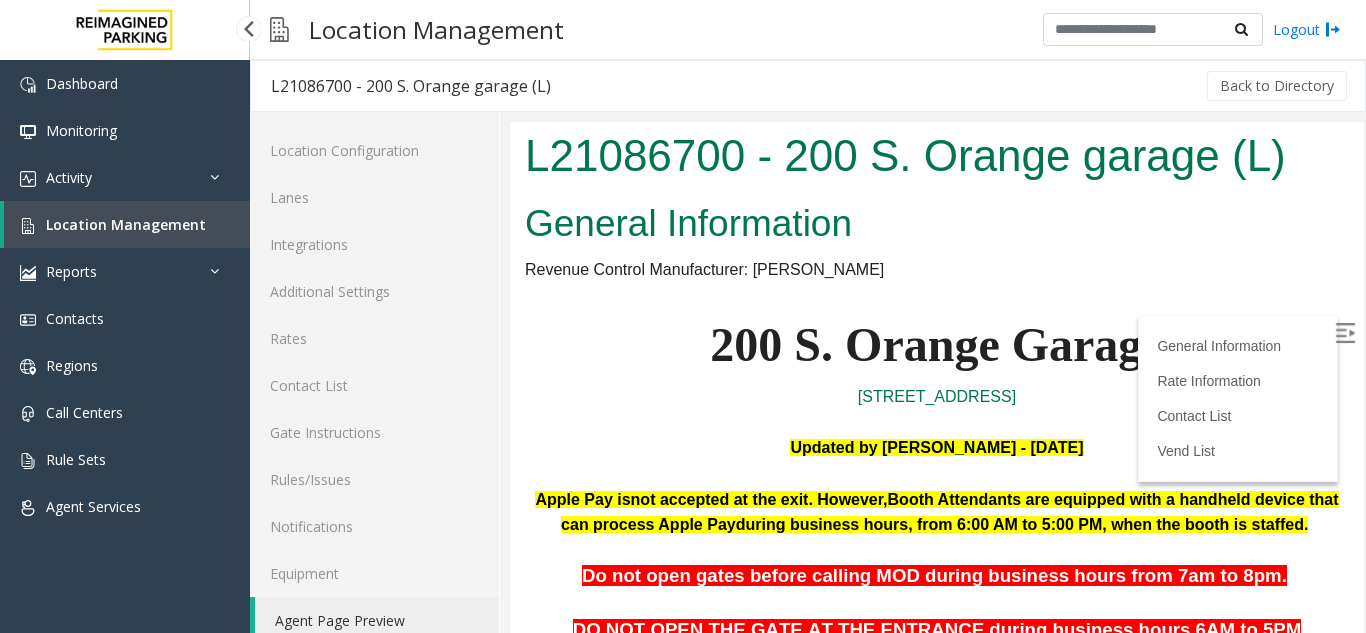 scroll, scrollTop: 0, scrollLeft: 0, axis: both 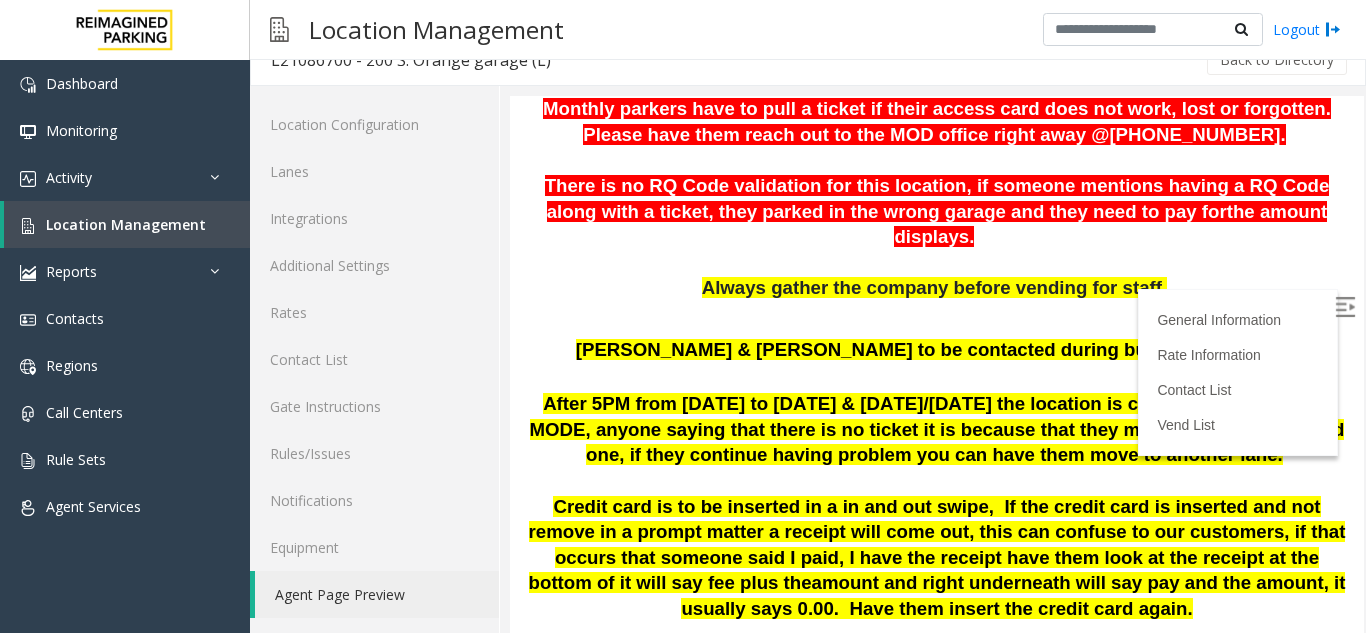 click on "Back to Directory" 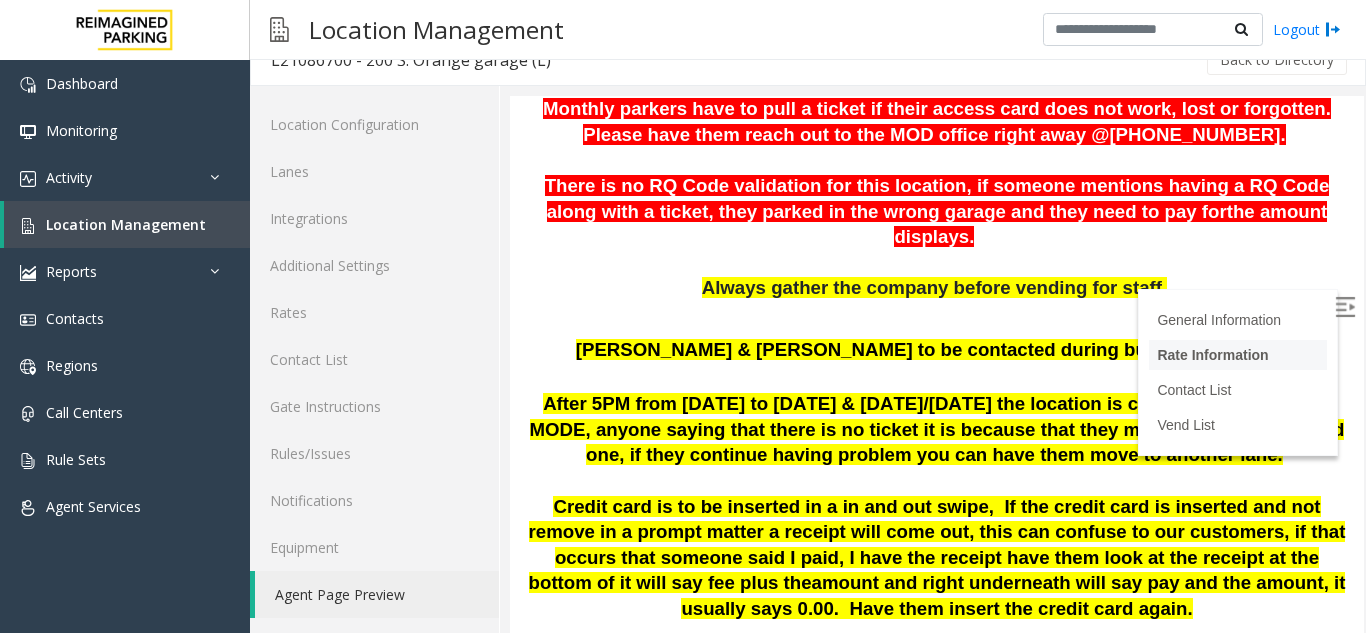 click on "Rate Information" at bounding box center [1212, 355] 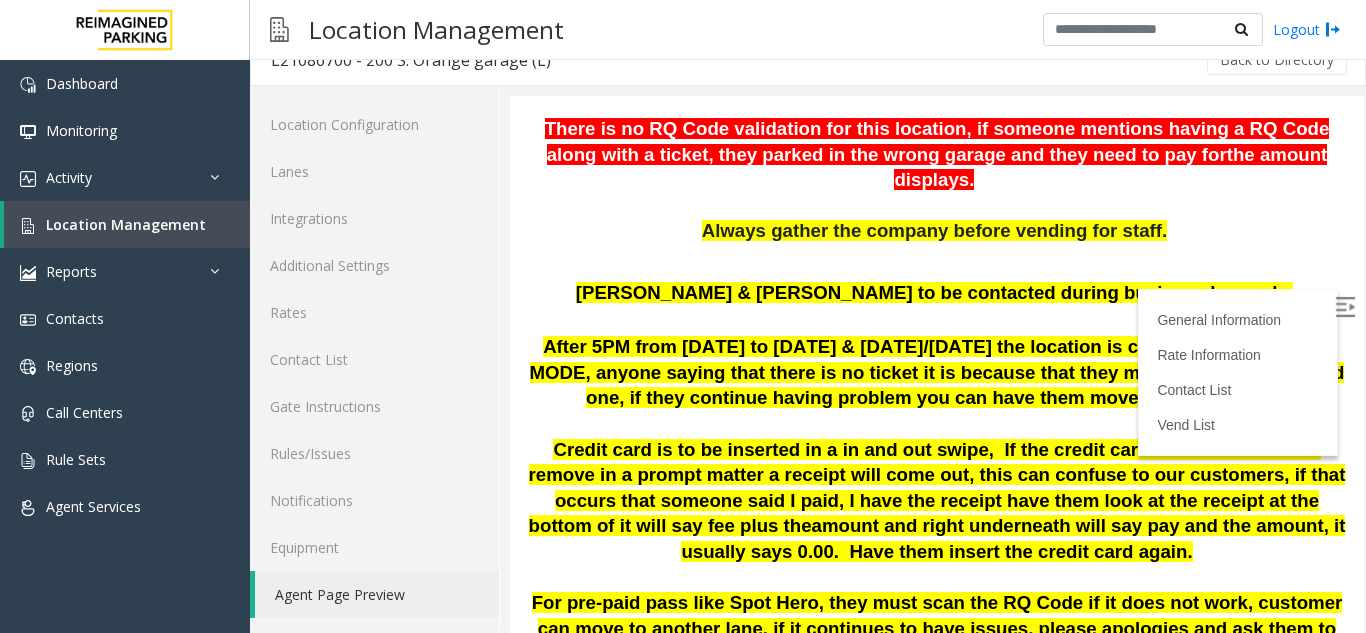scroll, scrollTop: 648, scrollLeft: 0, axis: vertical 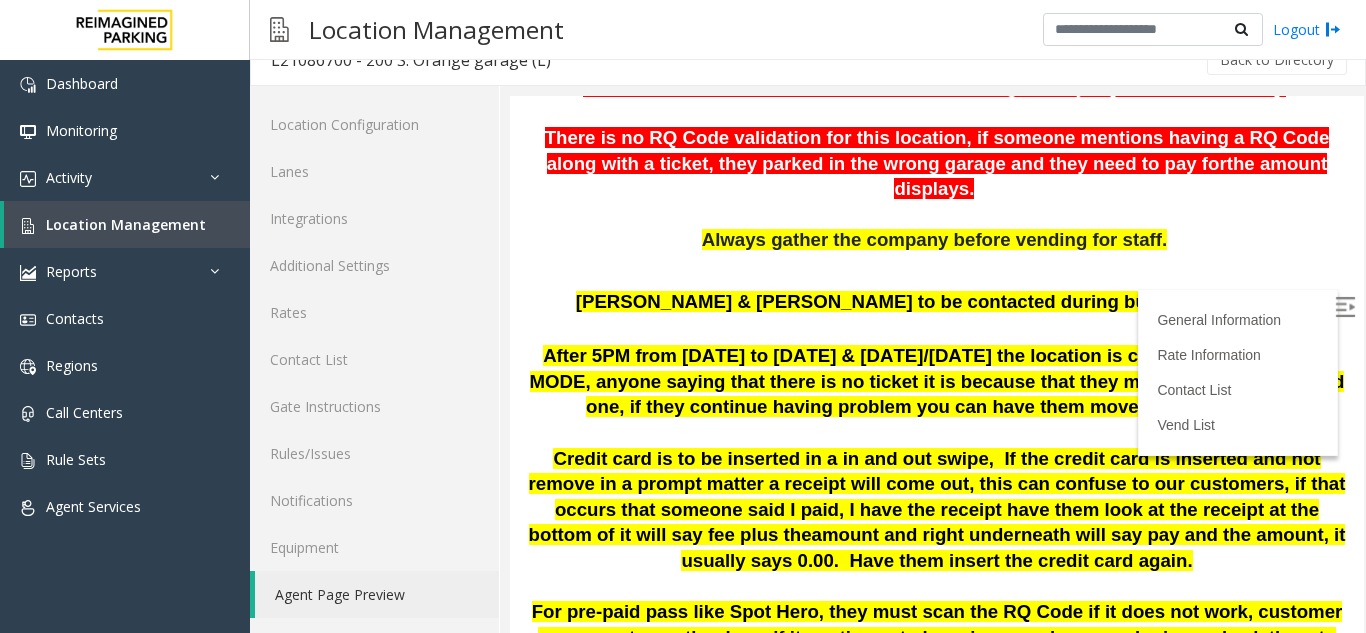 click at bounding box center [1345, 307] 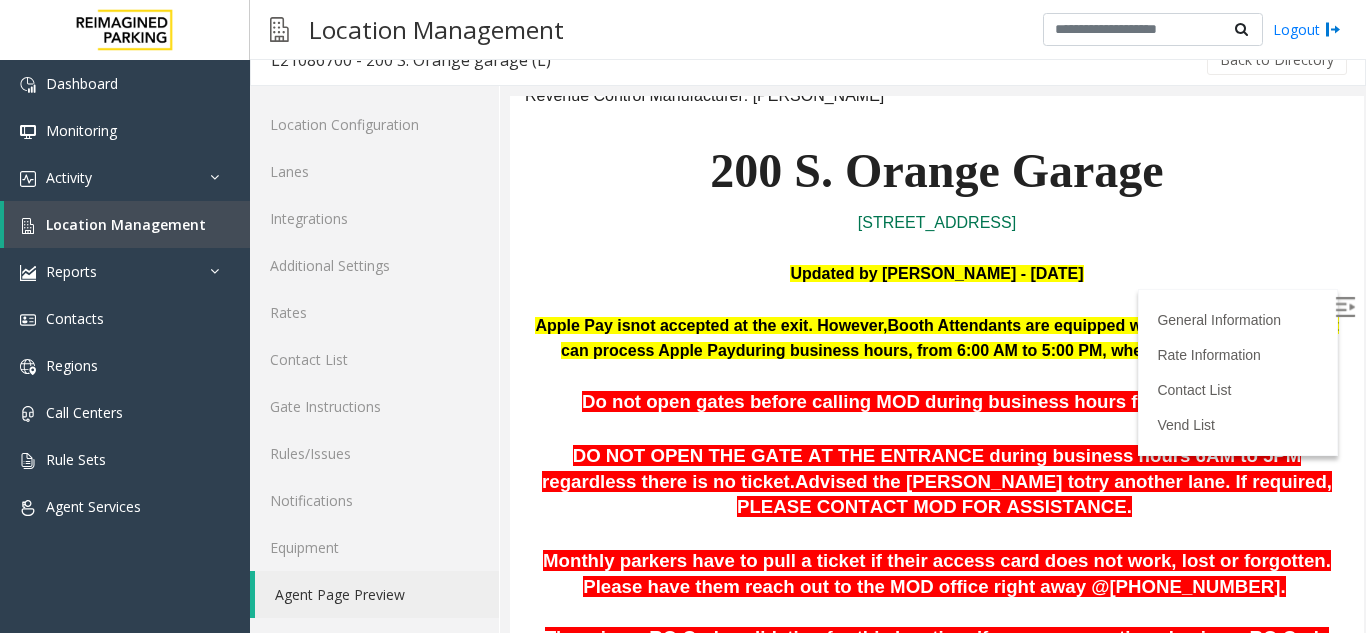 scroll, scrollTop: 248, scrollLeft: 0, axis: vertical 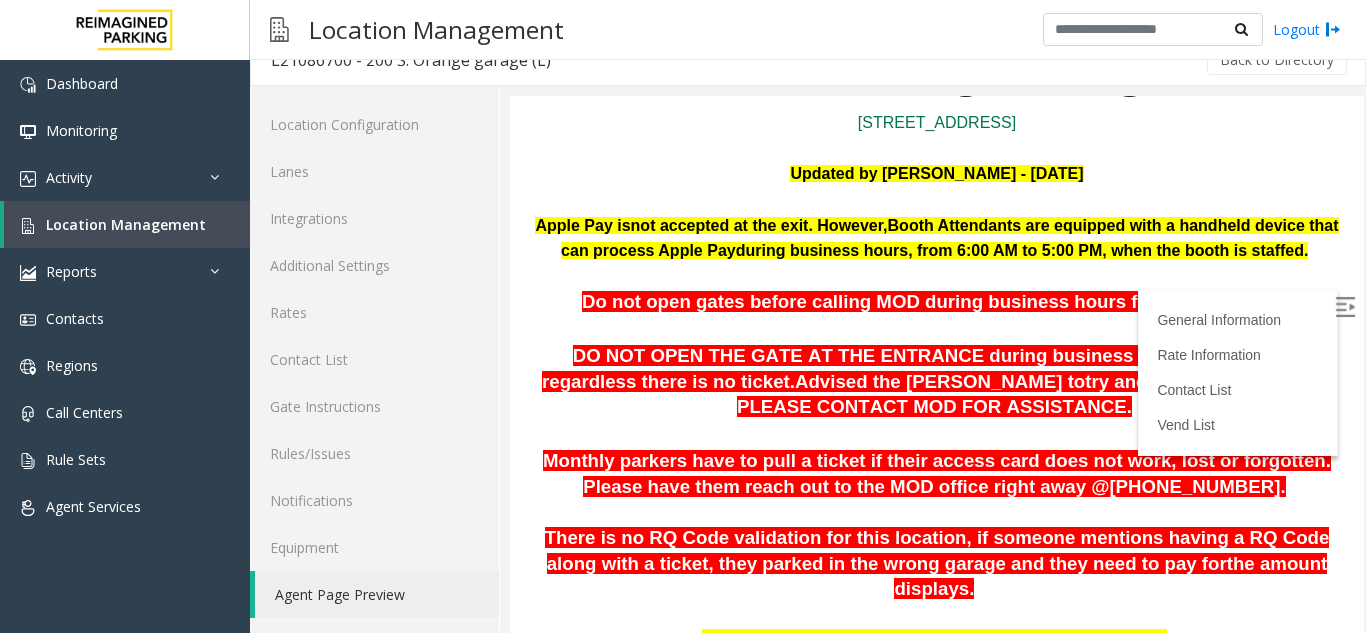 drag, startPoint x: 1613, startPoint y: 190, endPoint x: 1101, endPoint y: 99, distance: 520.02405 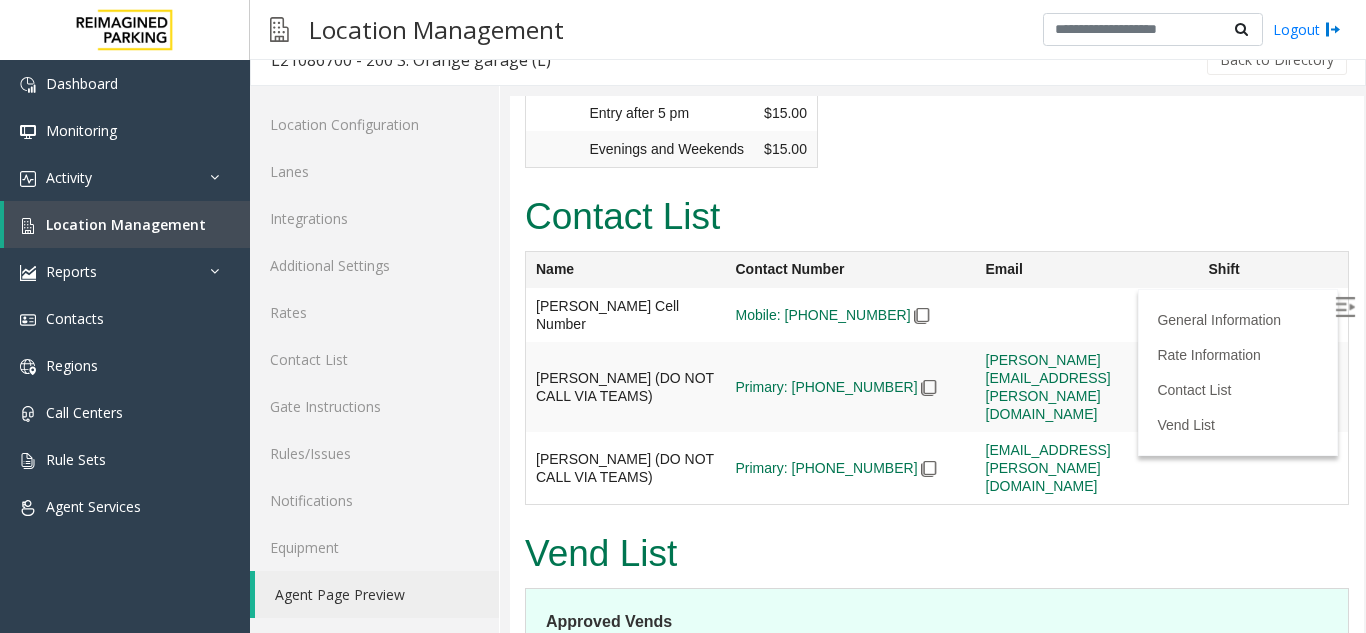 scroll, scrollTop: 3863, scrollLeft: 0, axis: vertical 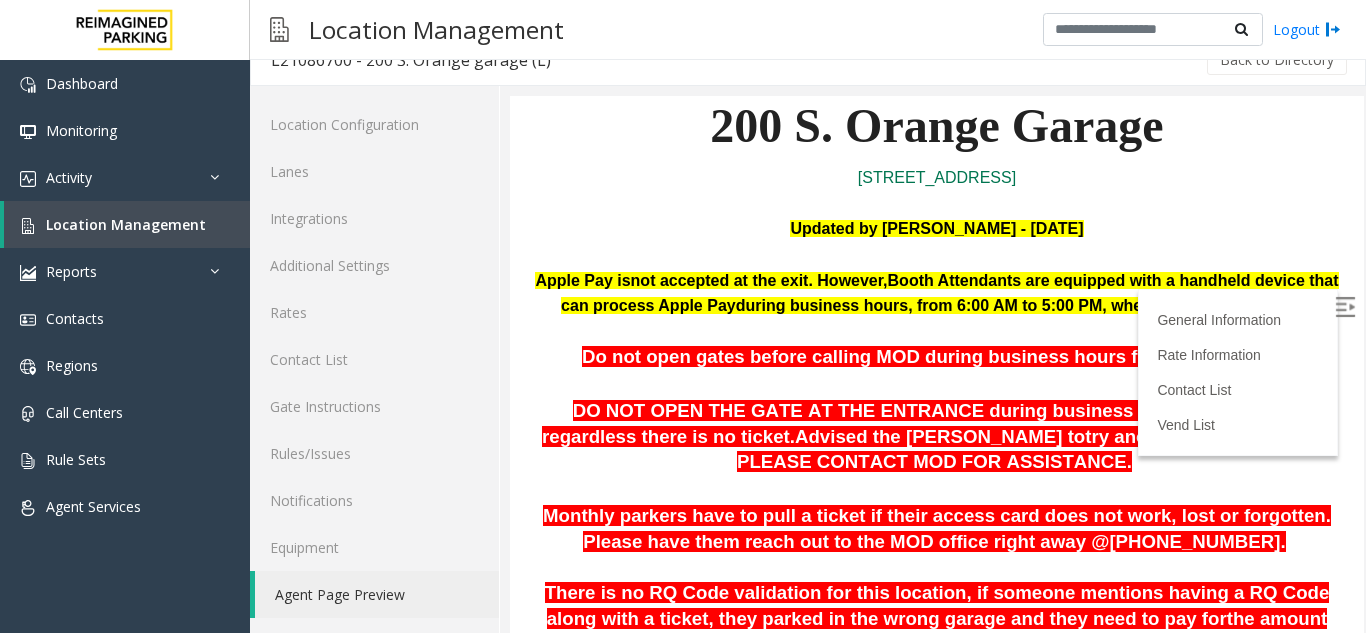 drag, startPoint x: 1335, startPoint y: 580, endPoint x: 1874, endPoint y: 258, distance: 627.8575 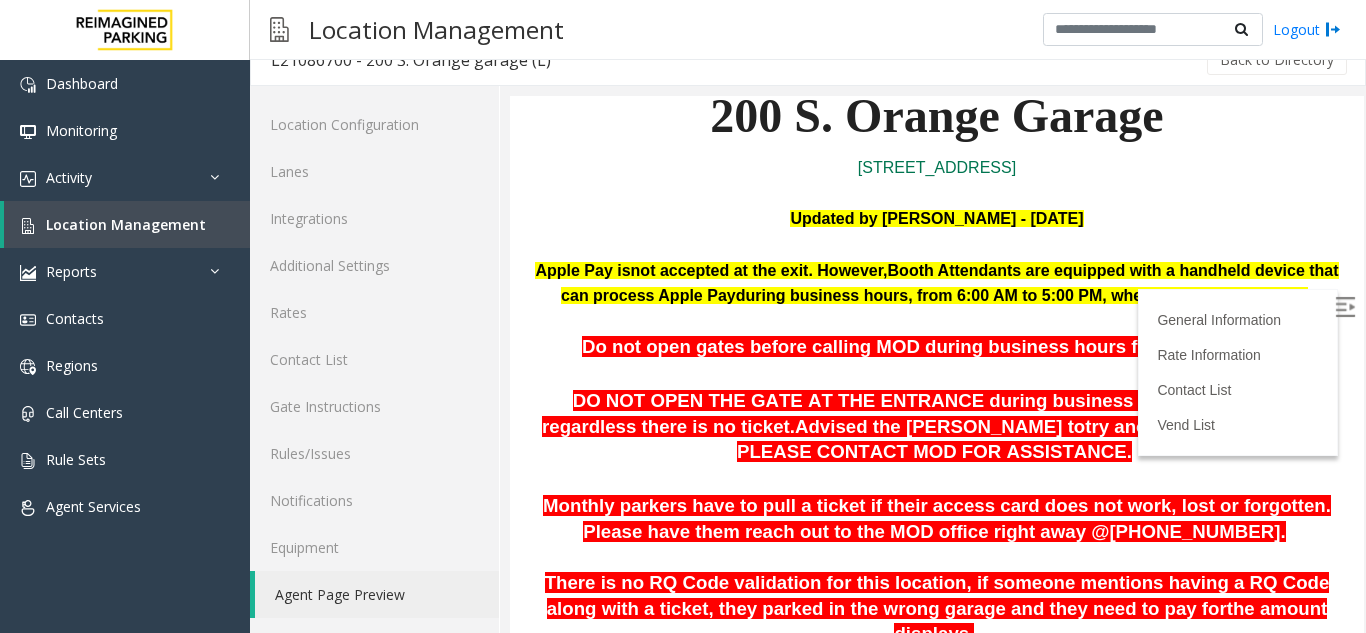 scroll, scrollTop: 0, scrollLeft: 0, axis: both 